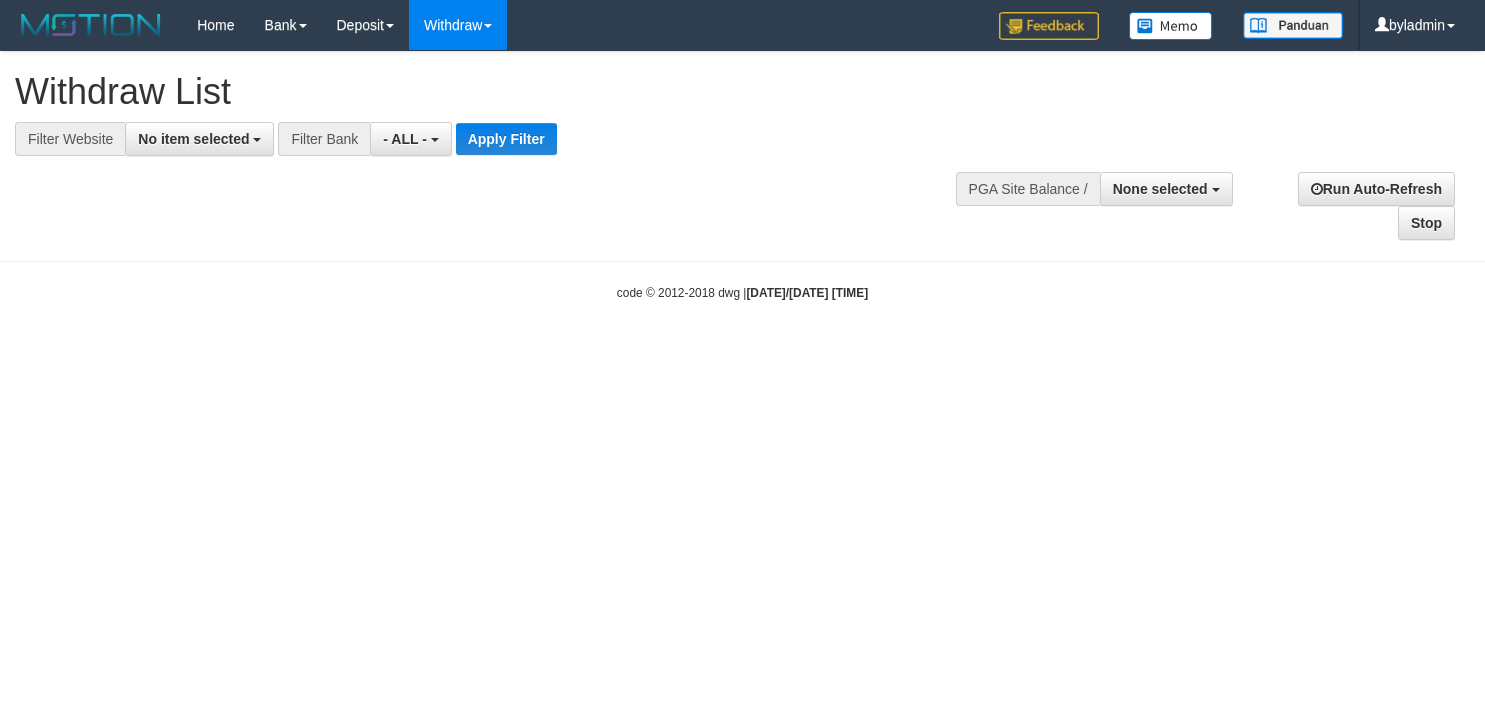select 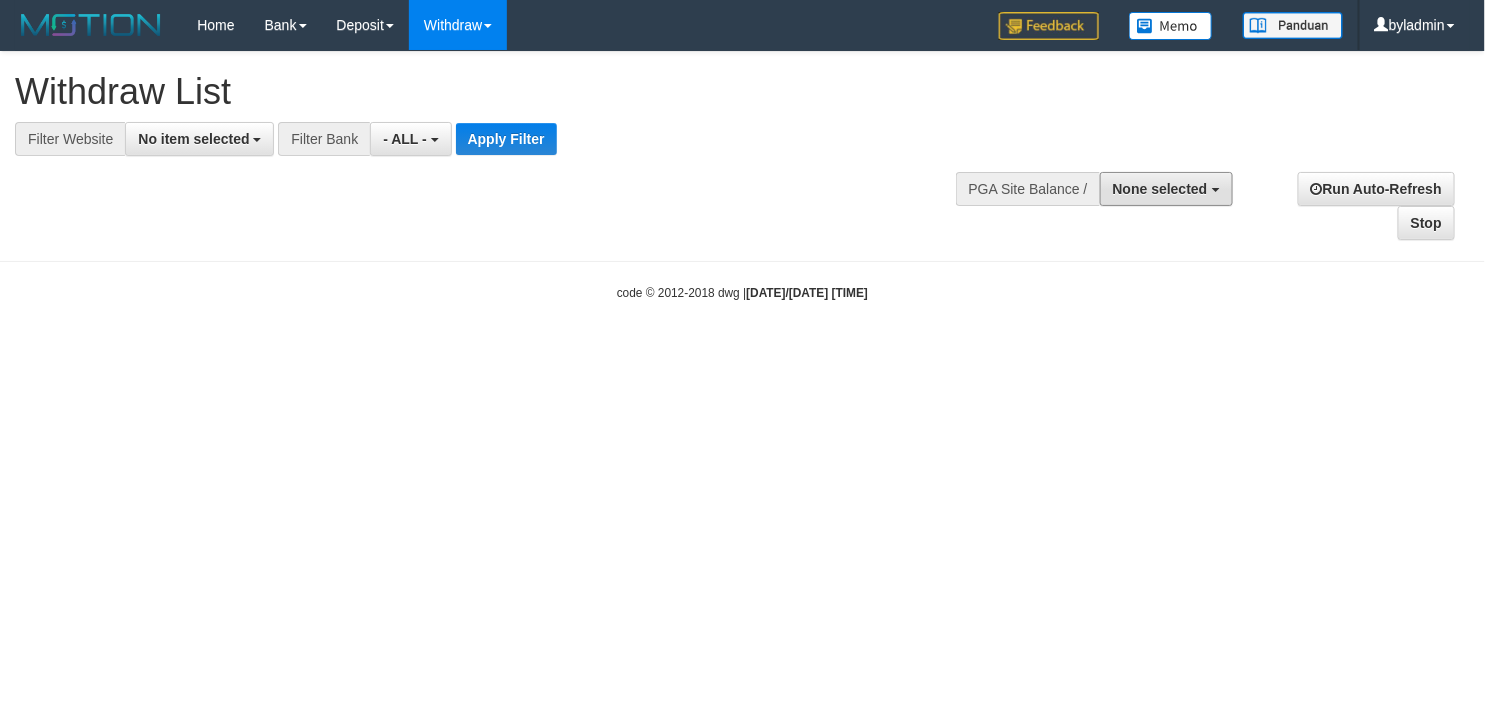 click on "None selected" at bounding box center [1166, 189] 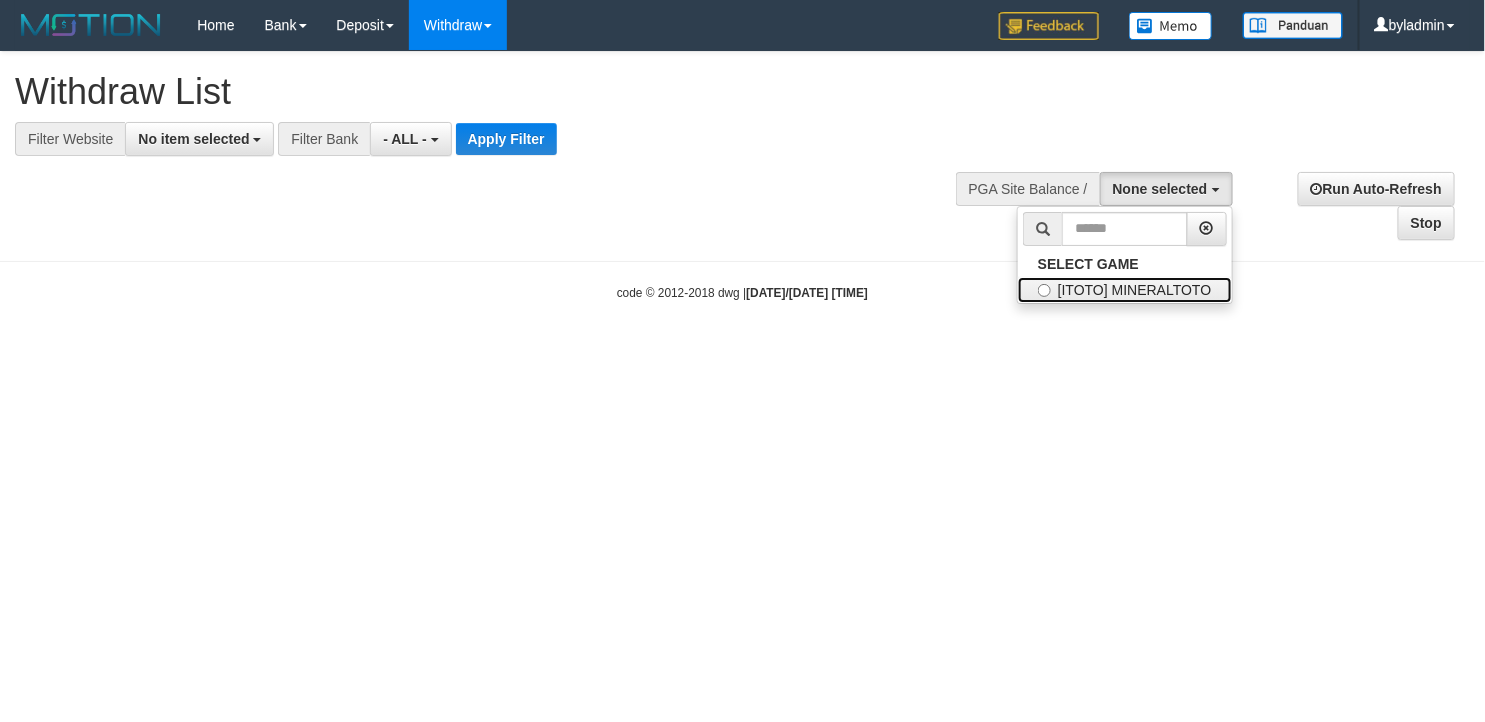 click on "[ITOTO] MINERALTOTO" at bounding box center [1125, 290] 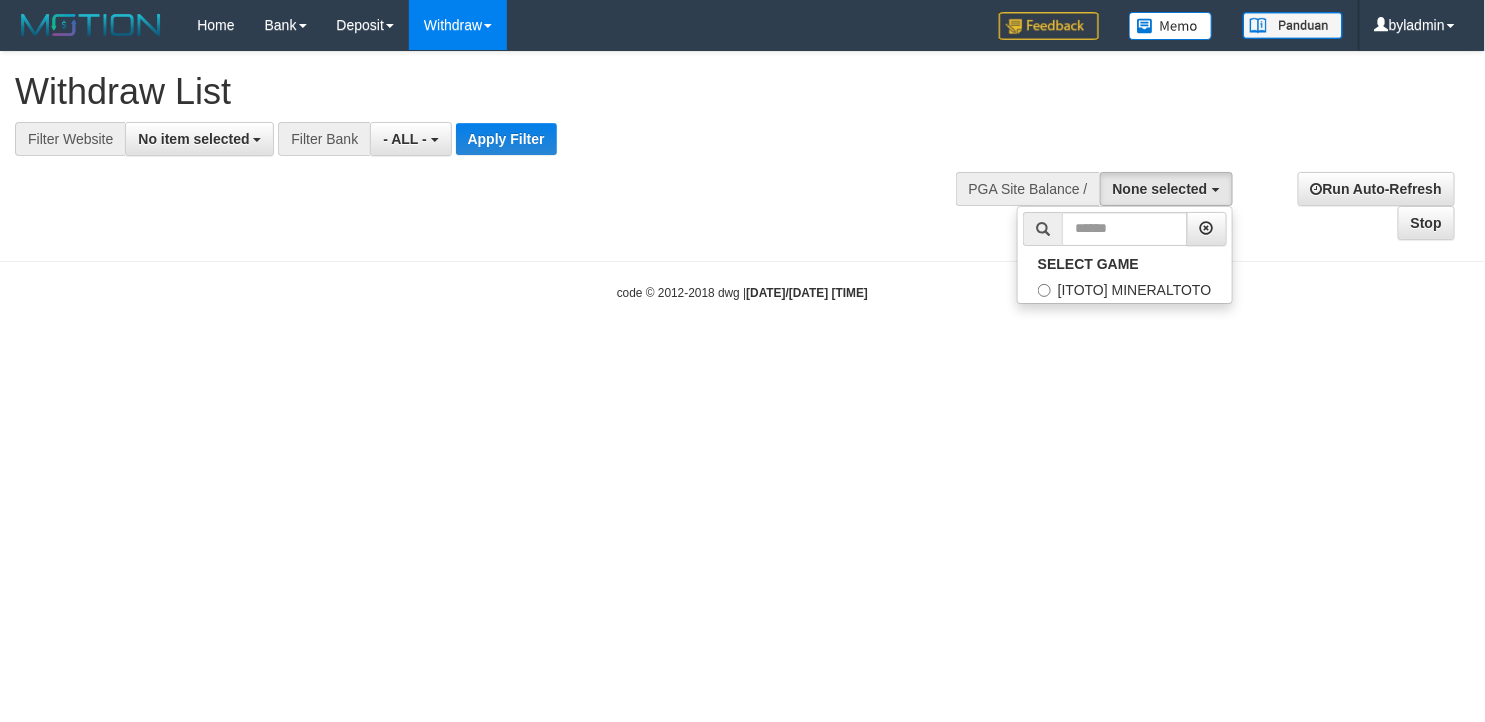 select on "****" 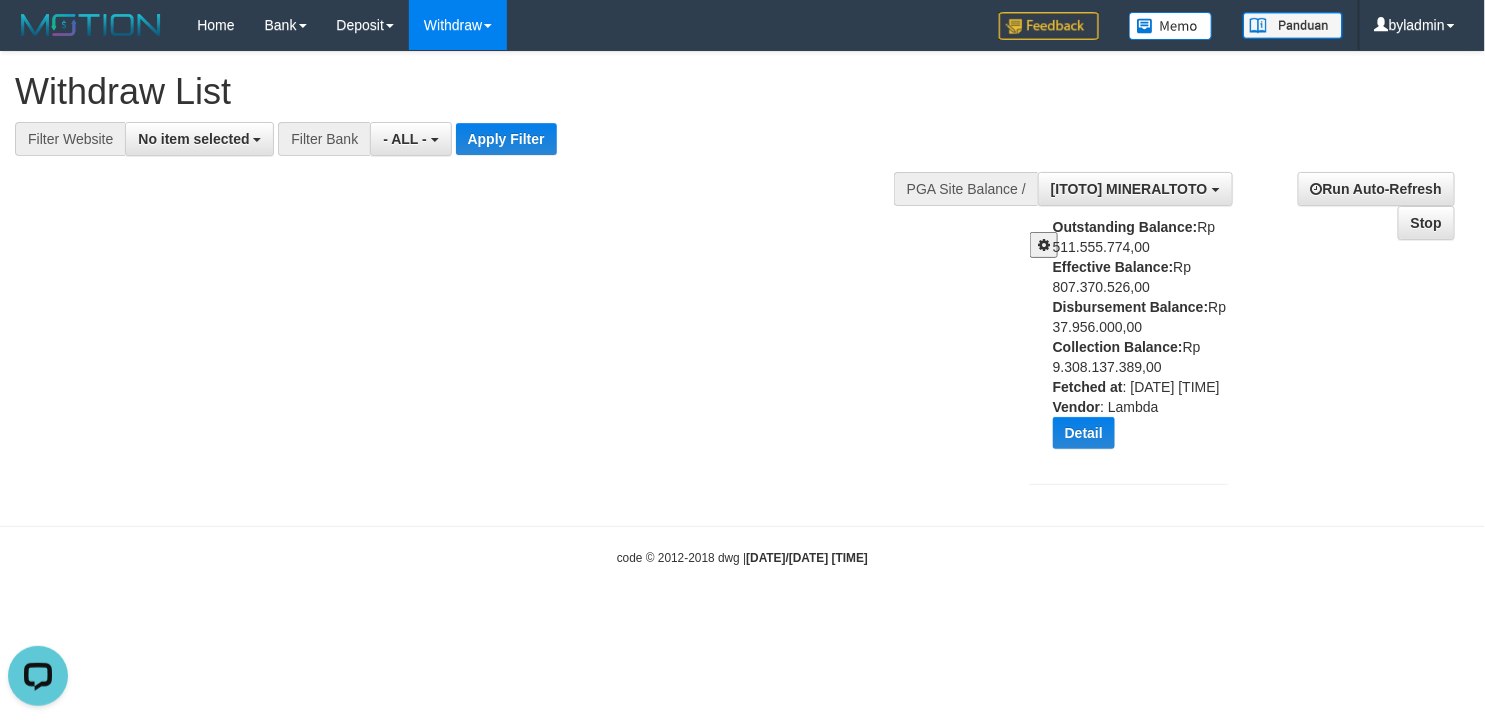 scroll, scrollTop: 0, scrollLeft: 0, axis: both 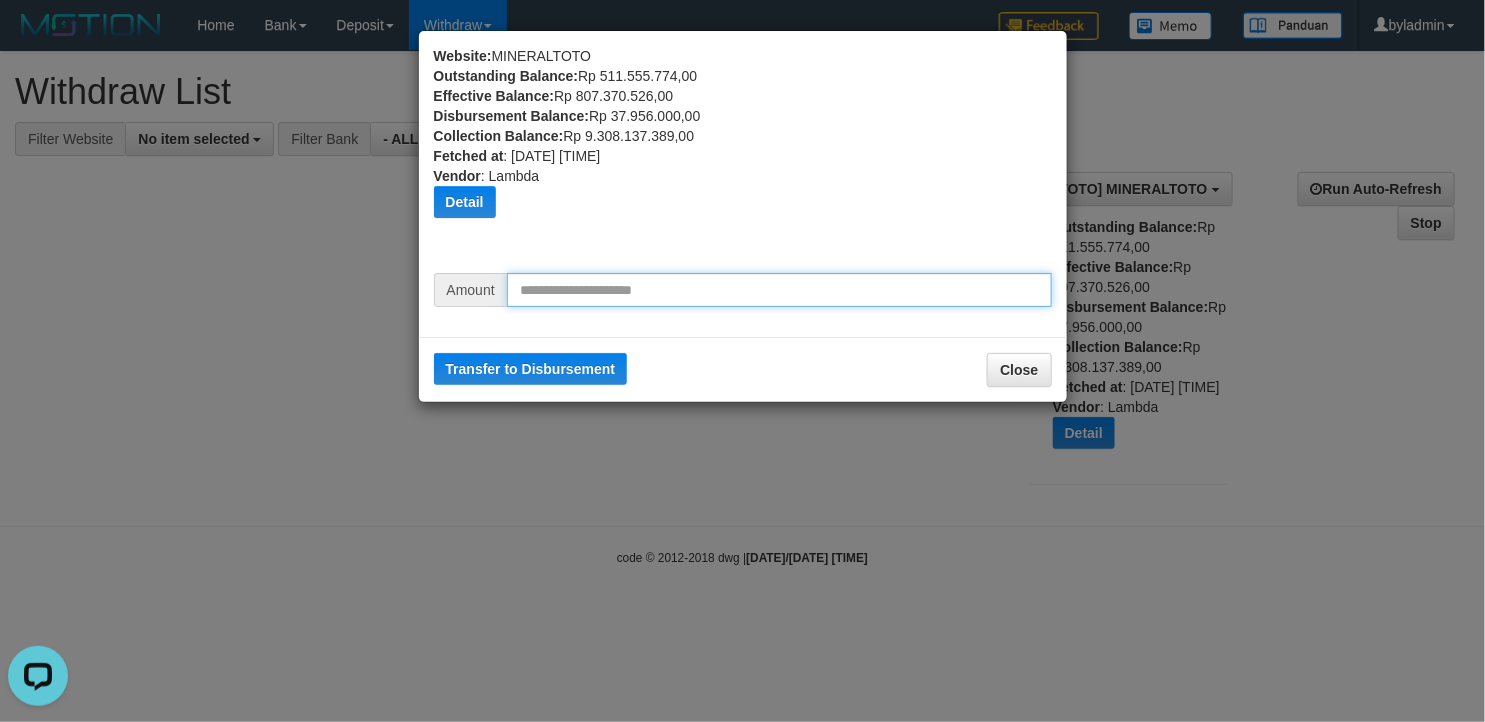 click at bounding box center (779, 290) 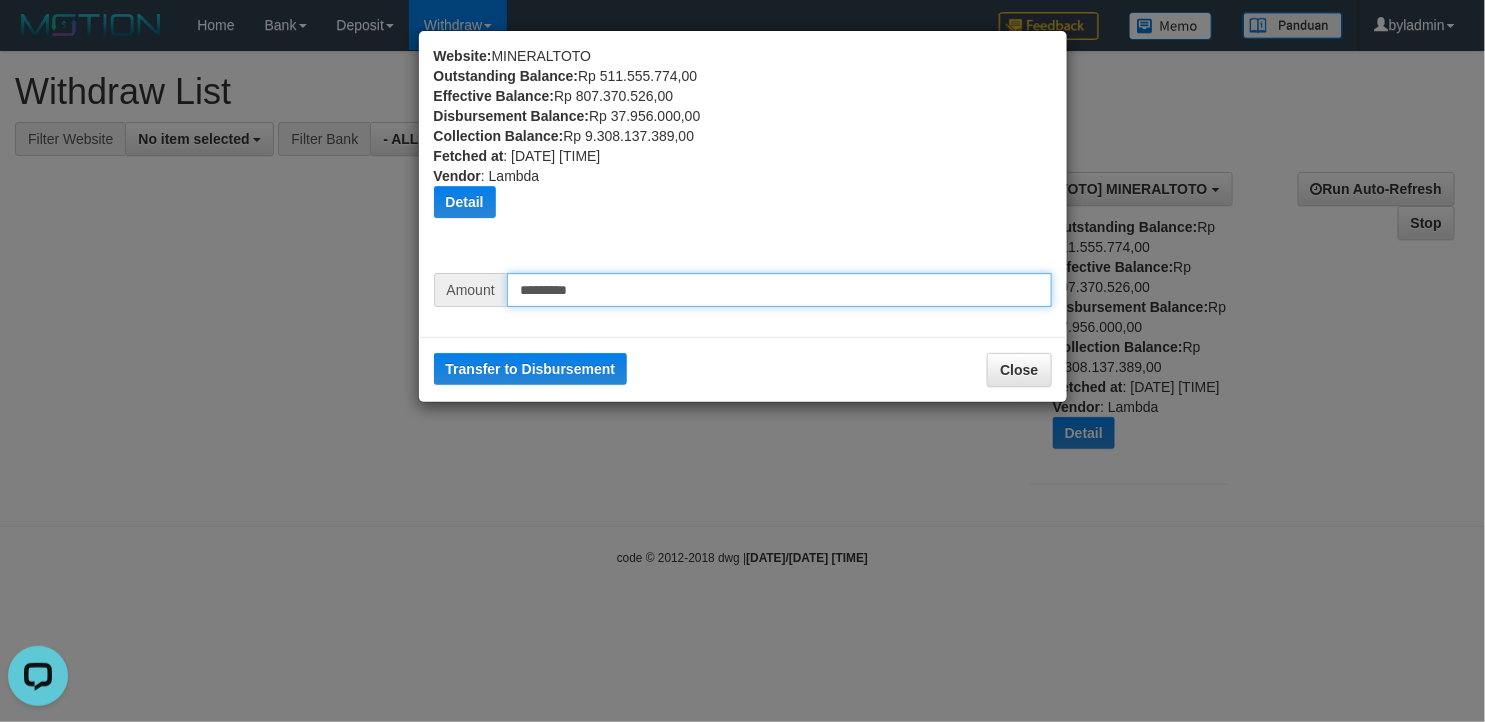 type on "*********" 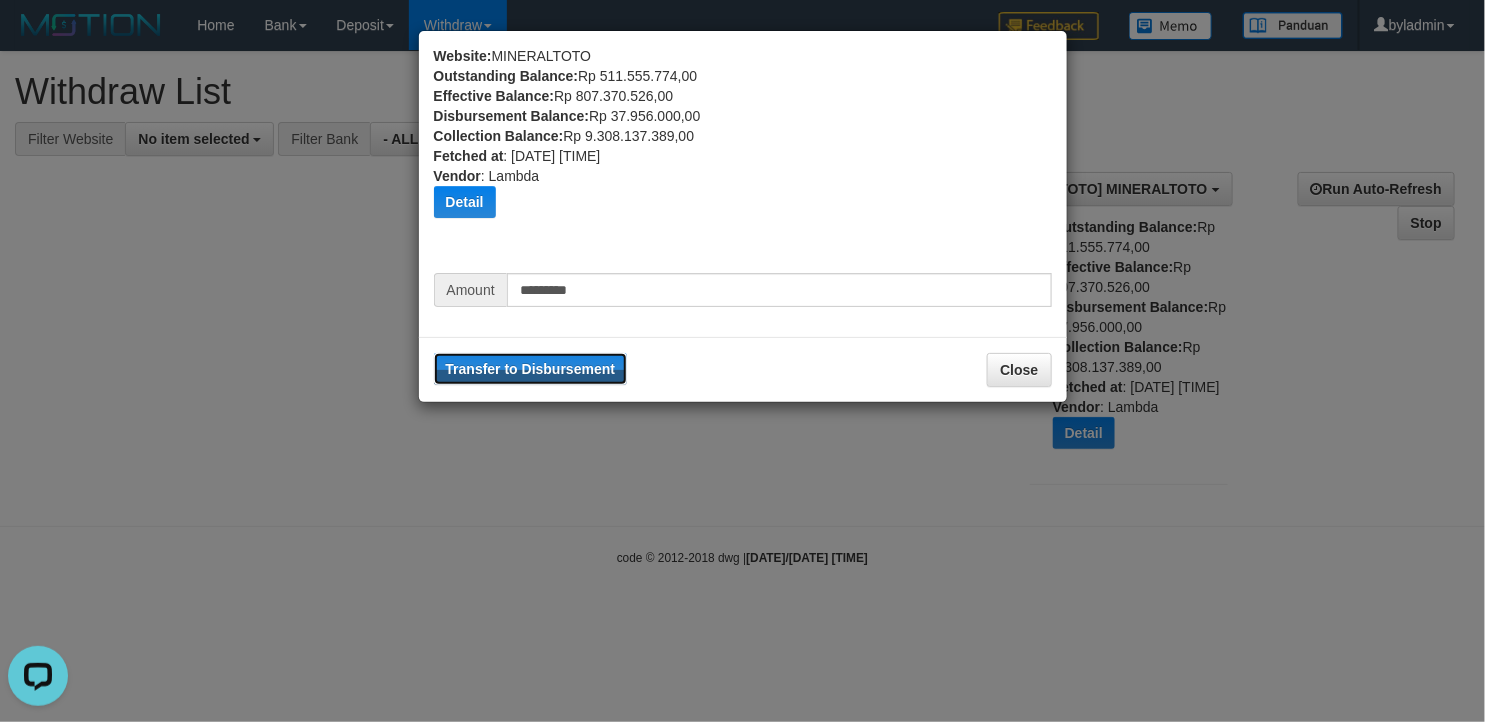 type 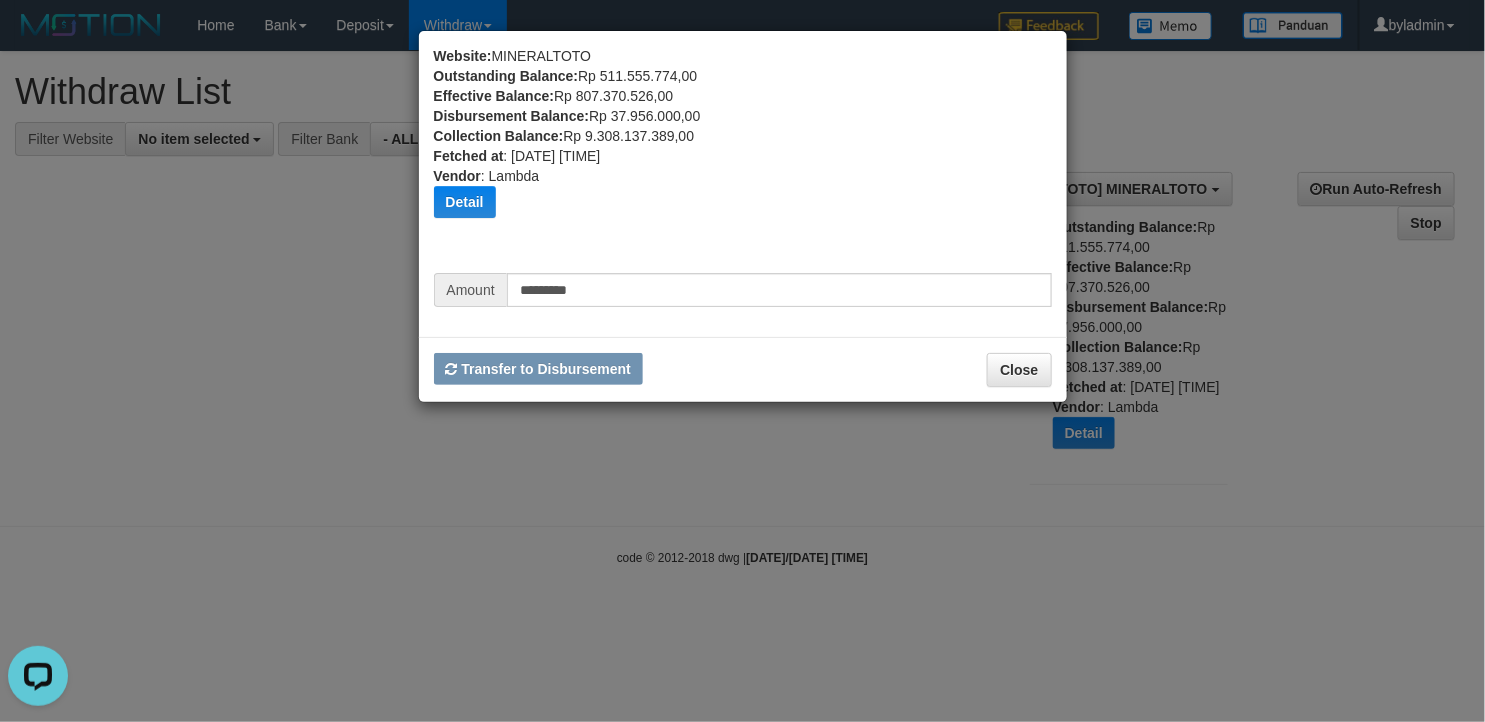 type 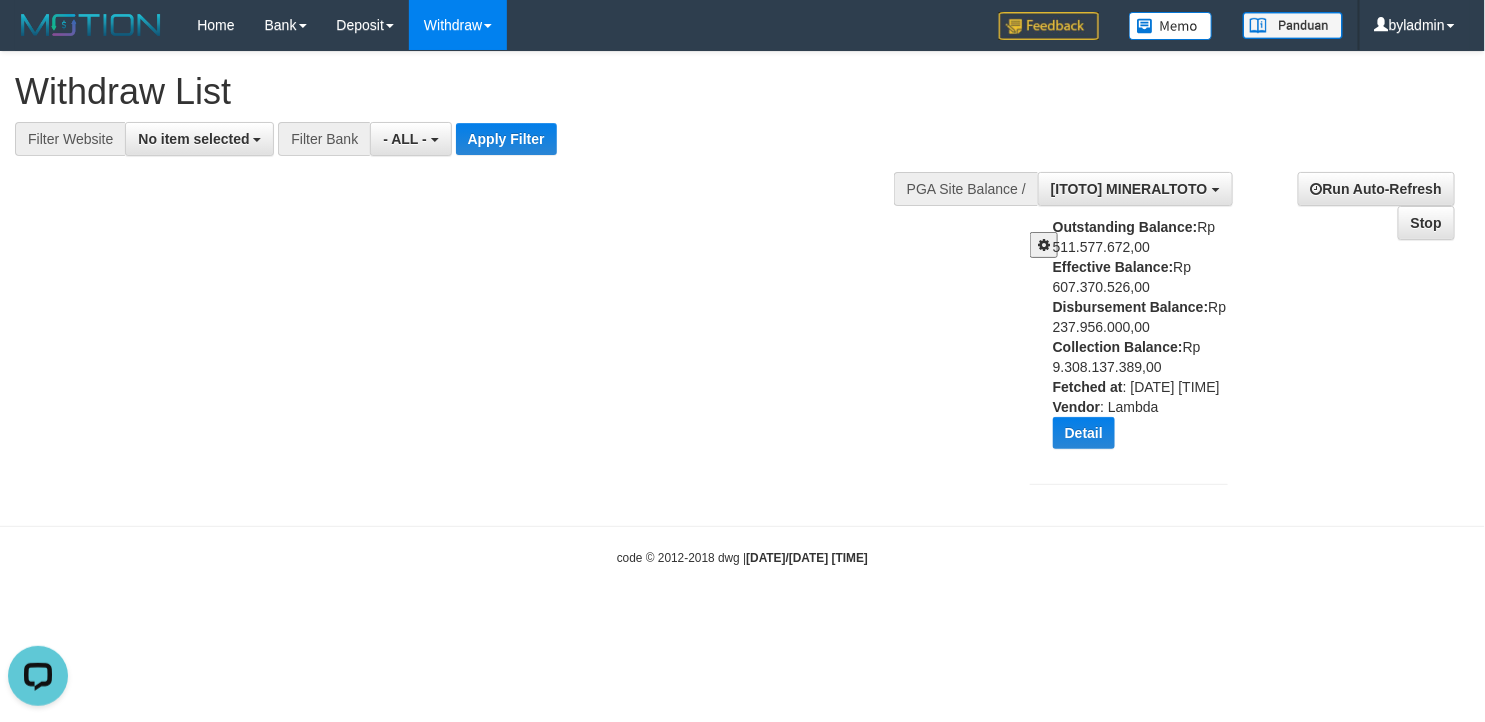drag, startPoint x: 1177, startPoint y: 564, endPoint x: 1158, endPoint y: 556, distance: 20.615528 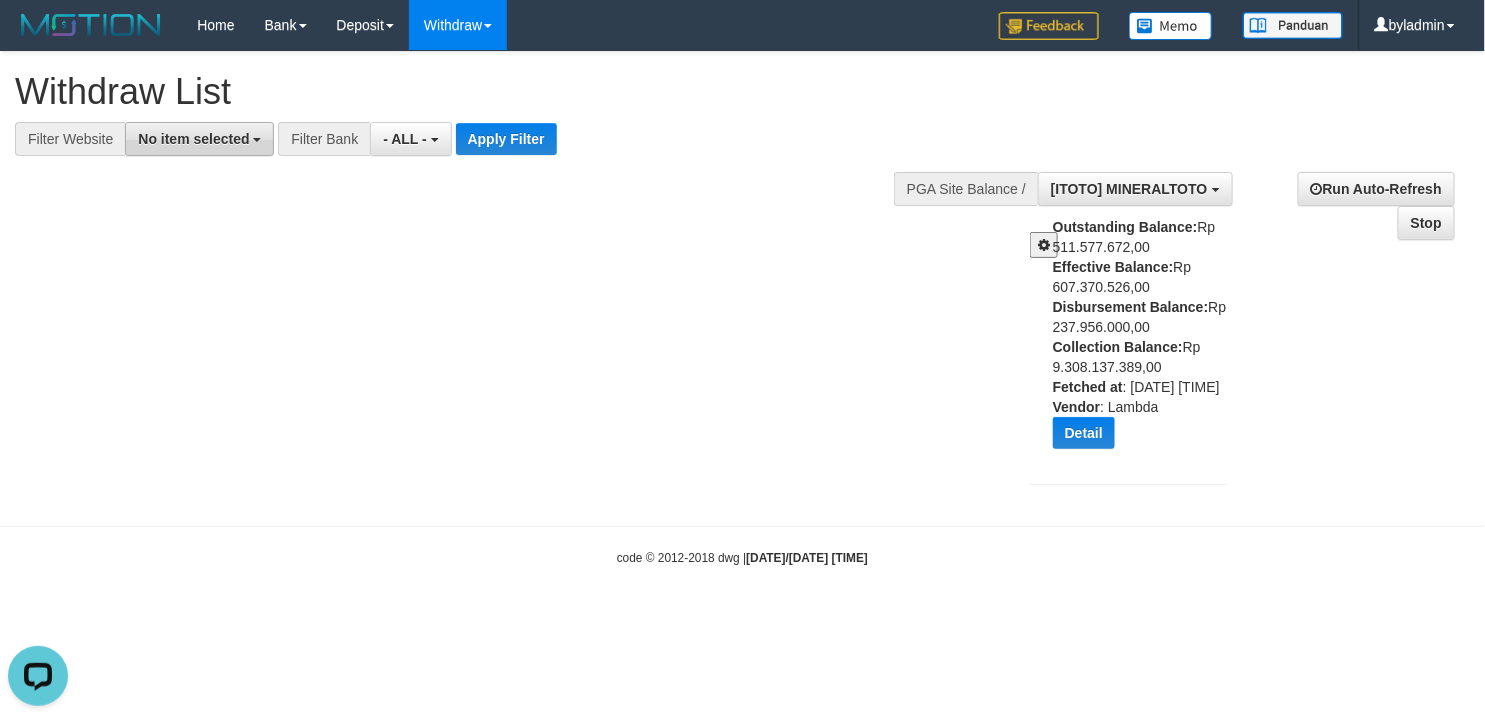 click on "No item selected" at bounding box center [193, 139] 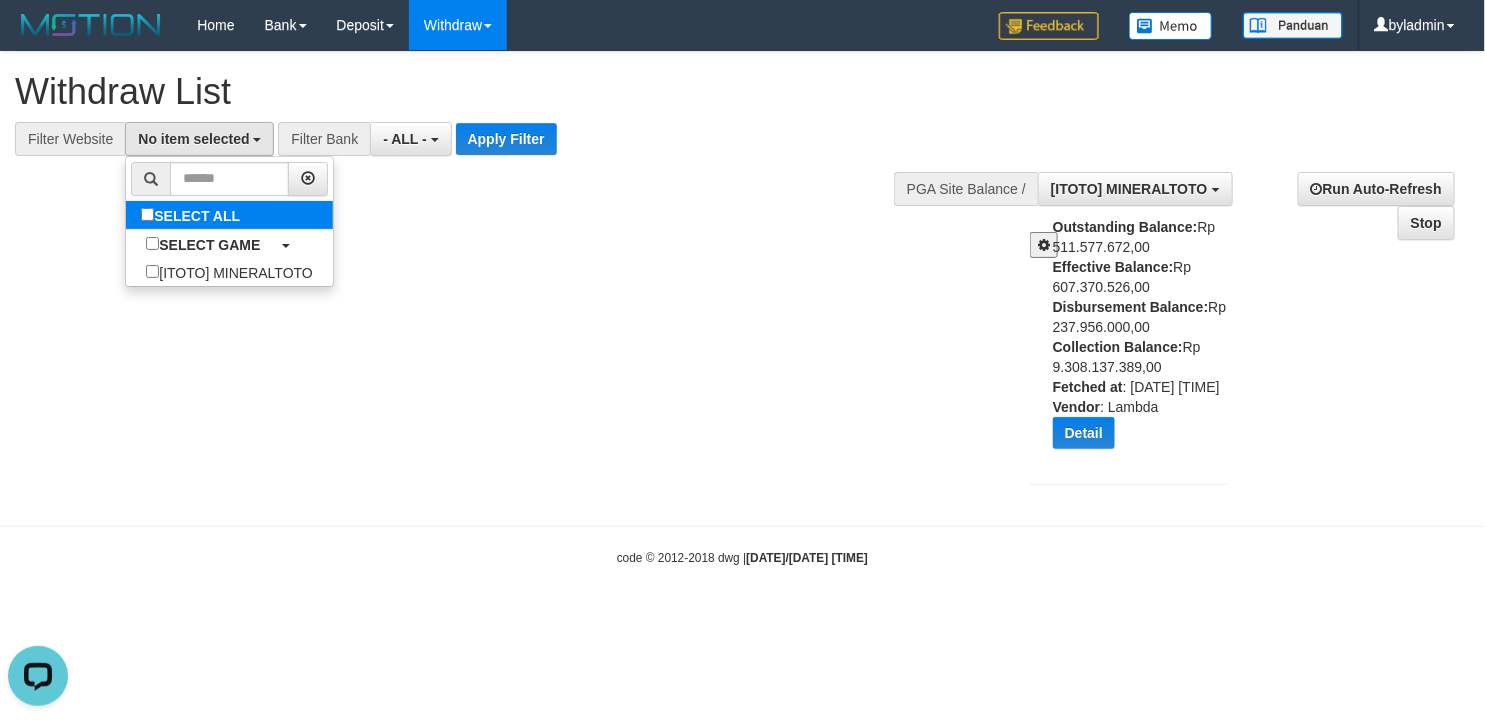 select on "****" 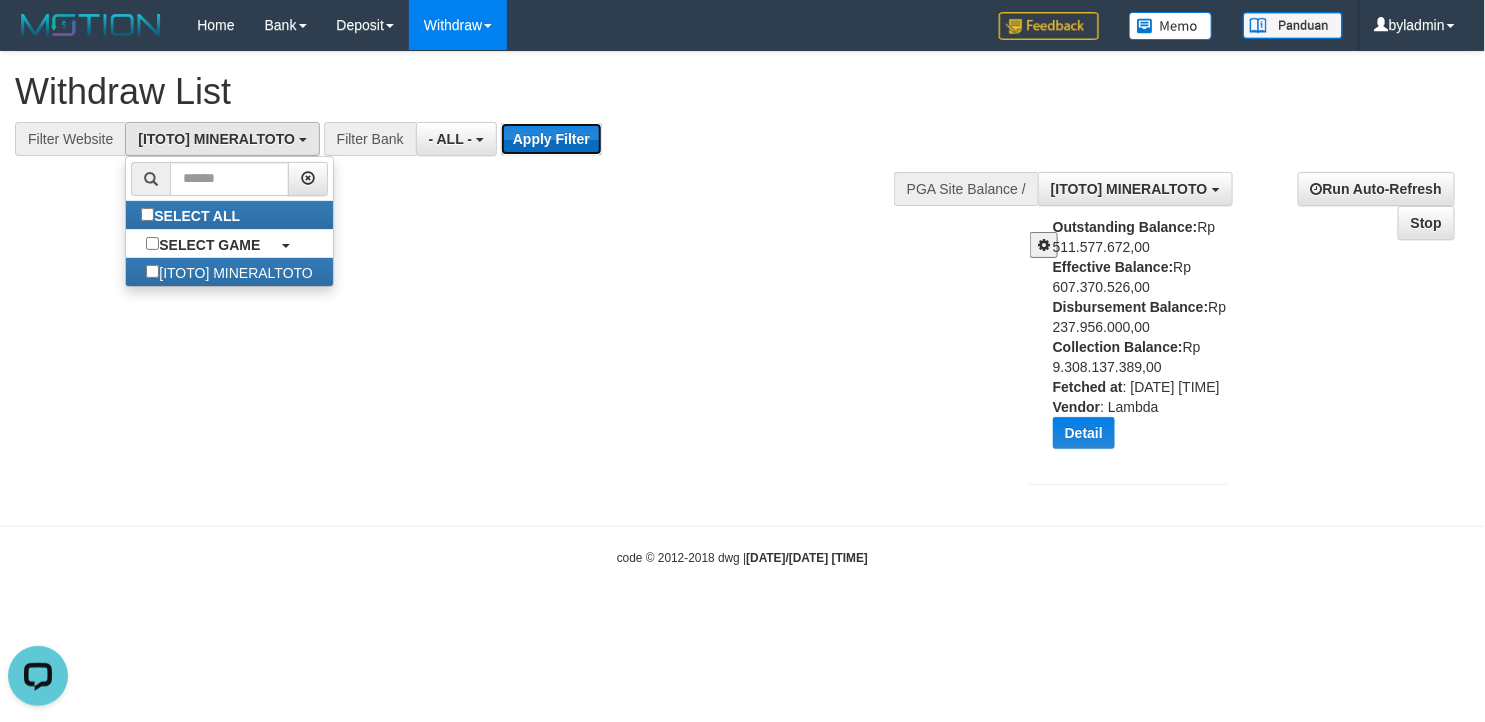 click on "Apply Filter" at bounding box center (551, 139) 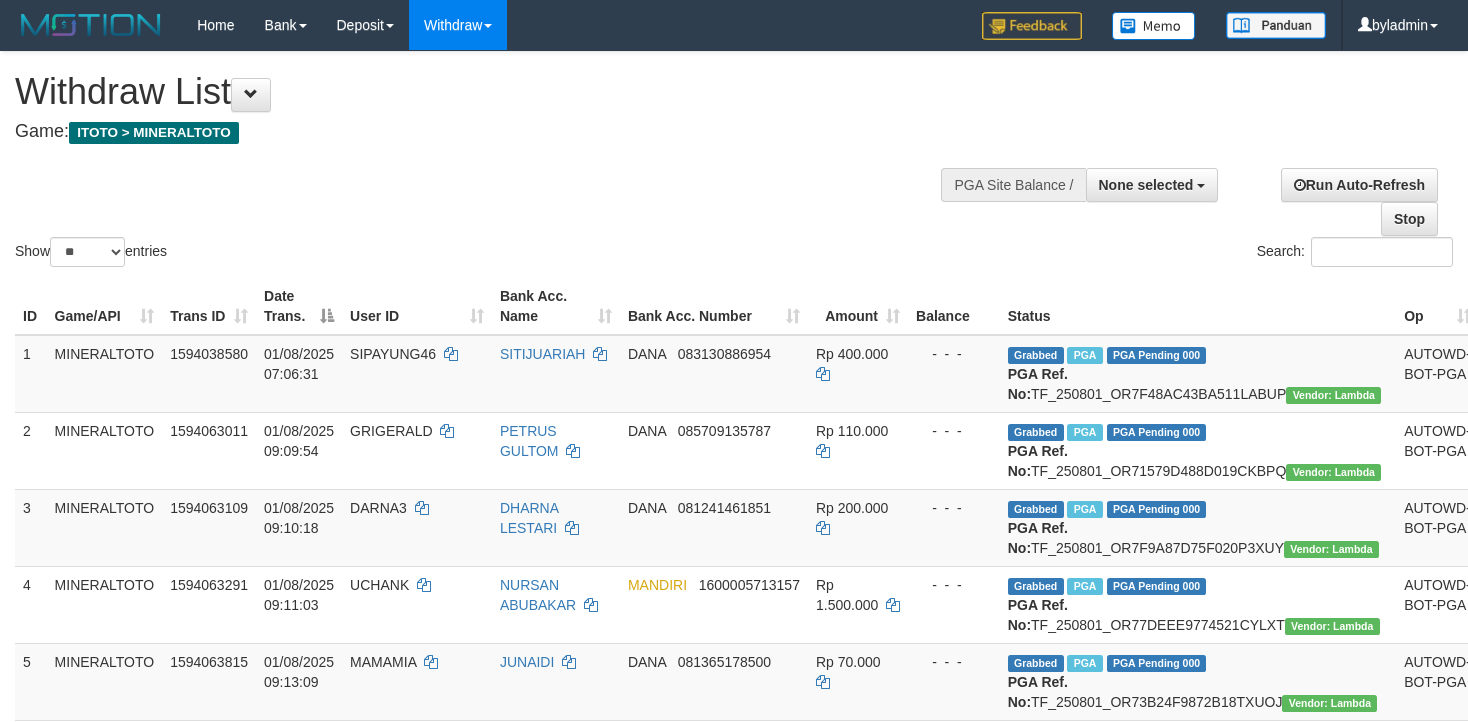 select 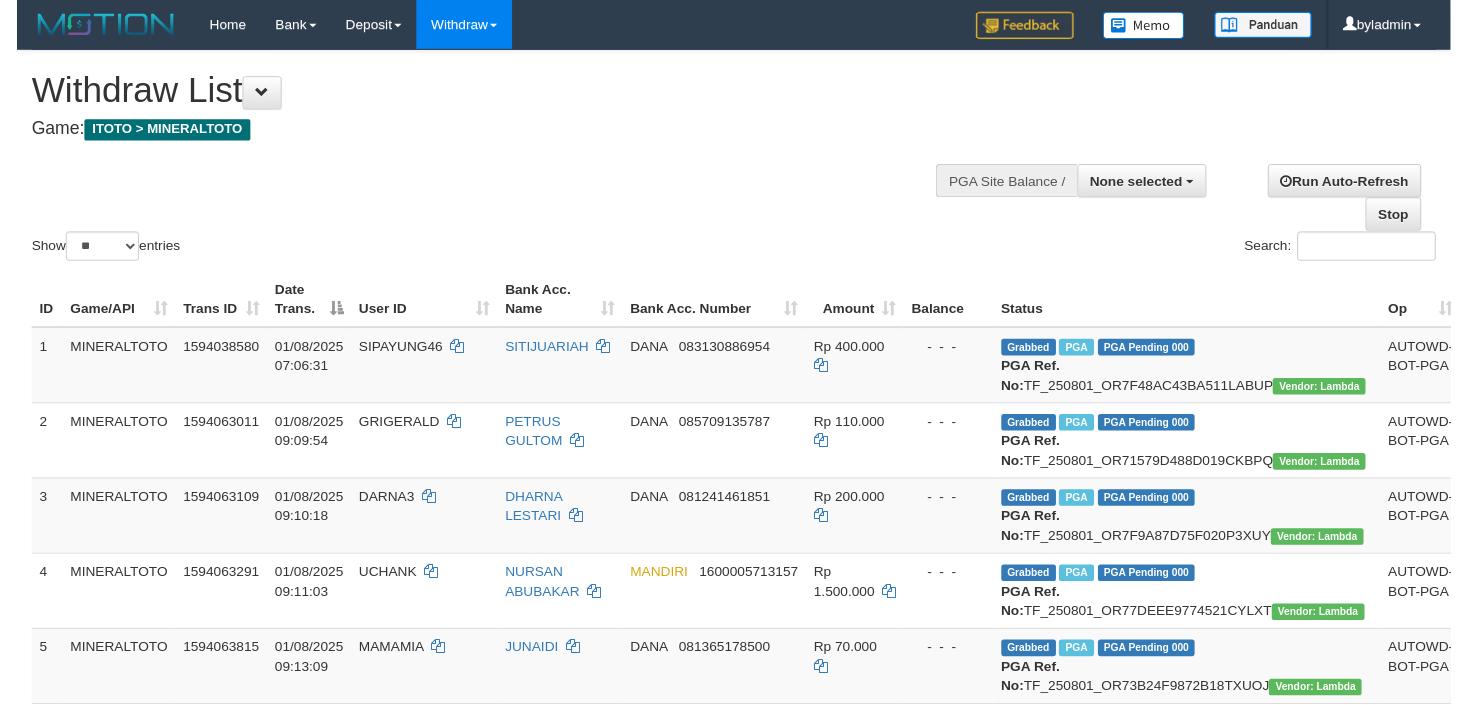 scroll, scrollTop: 0, scrollLeft: 0, axis: both 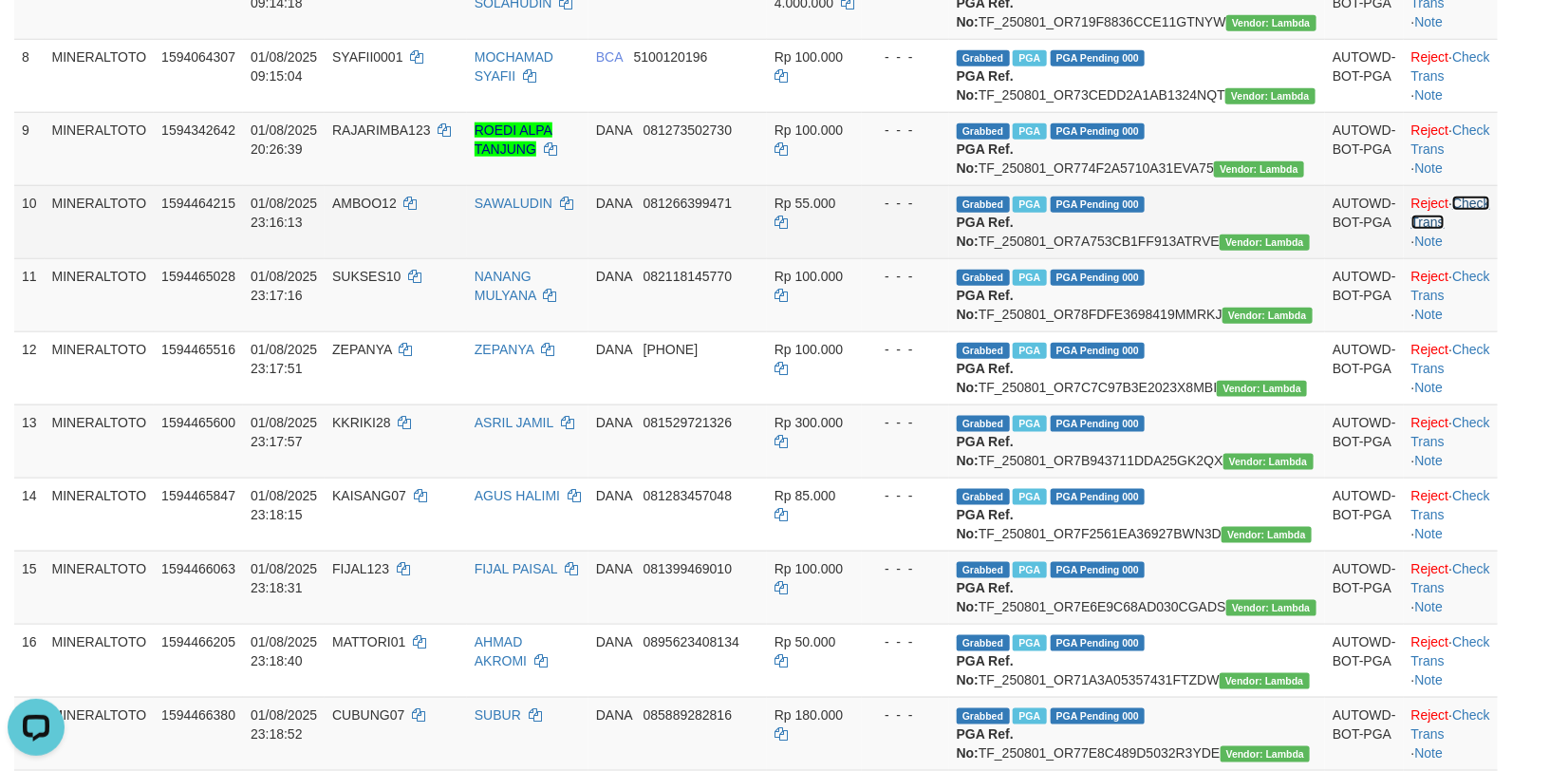 click on "Check Trans" at bounding box center (1450, 213) 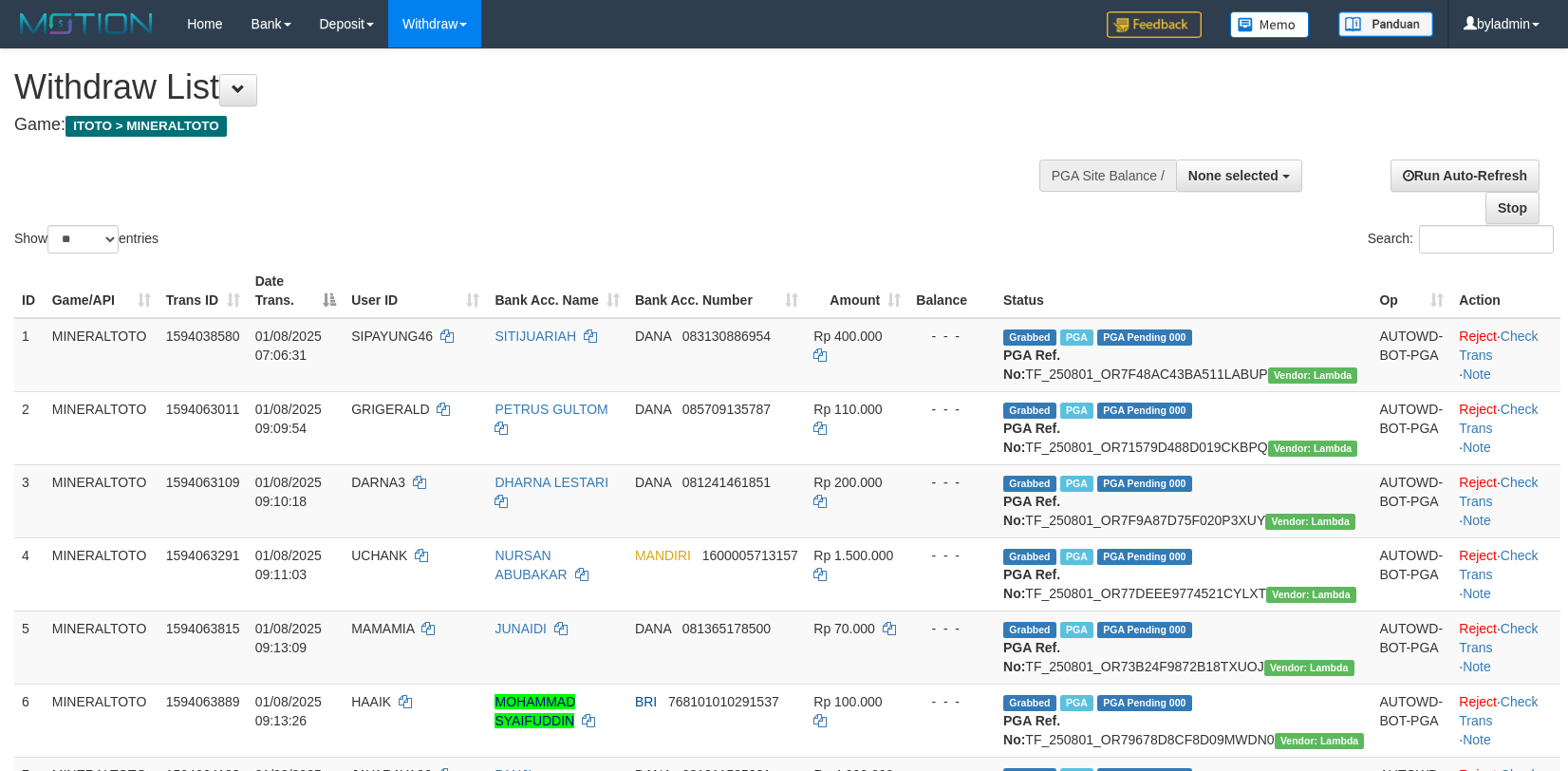 select 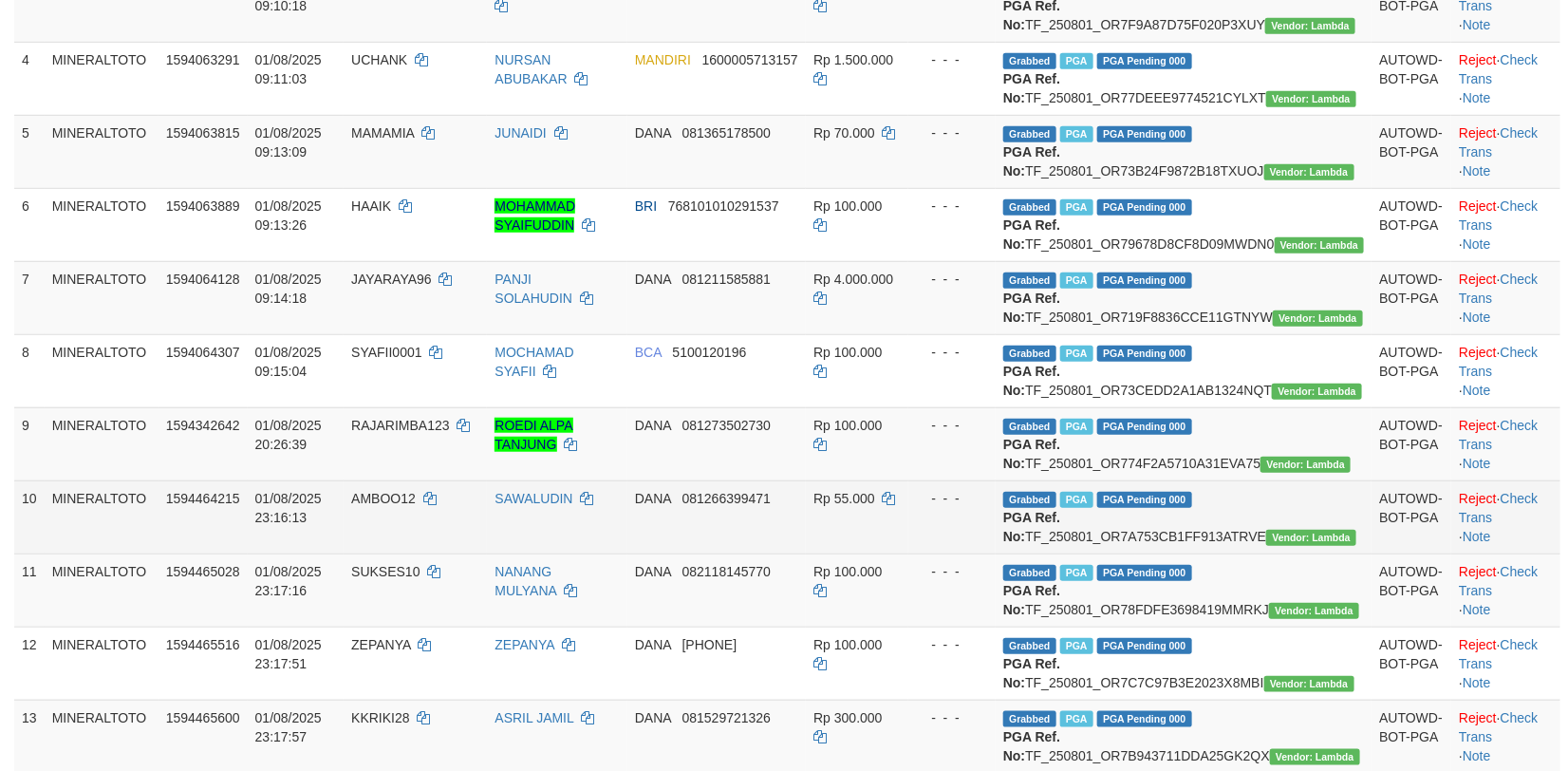 scroll, scrollTop: 791, scrollLeft: 0, axis: vertical 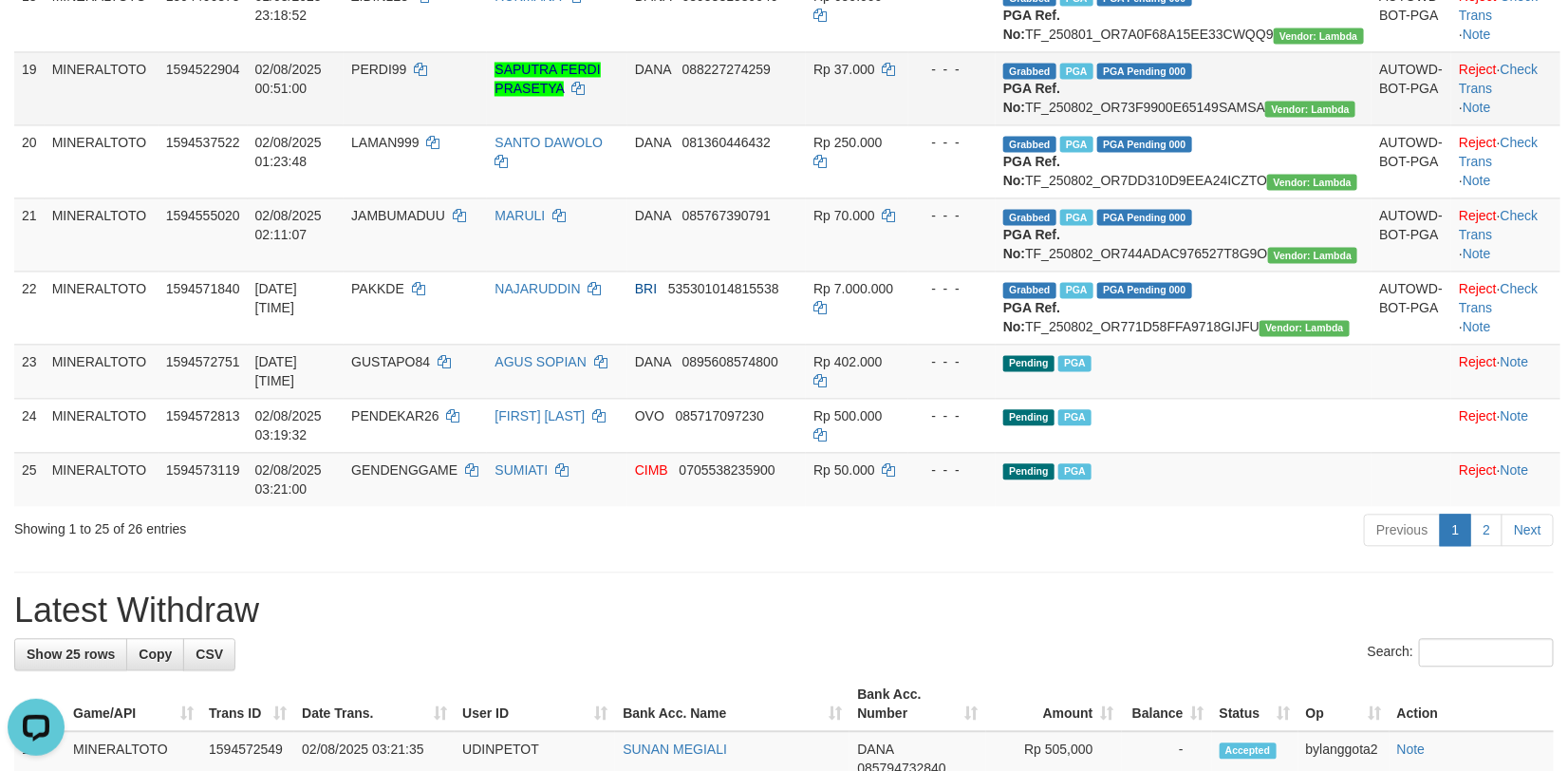 click on "PERDI99" at bounding box center (415, 87) 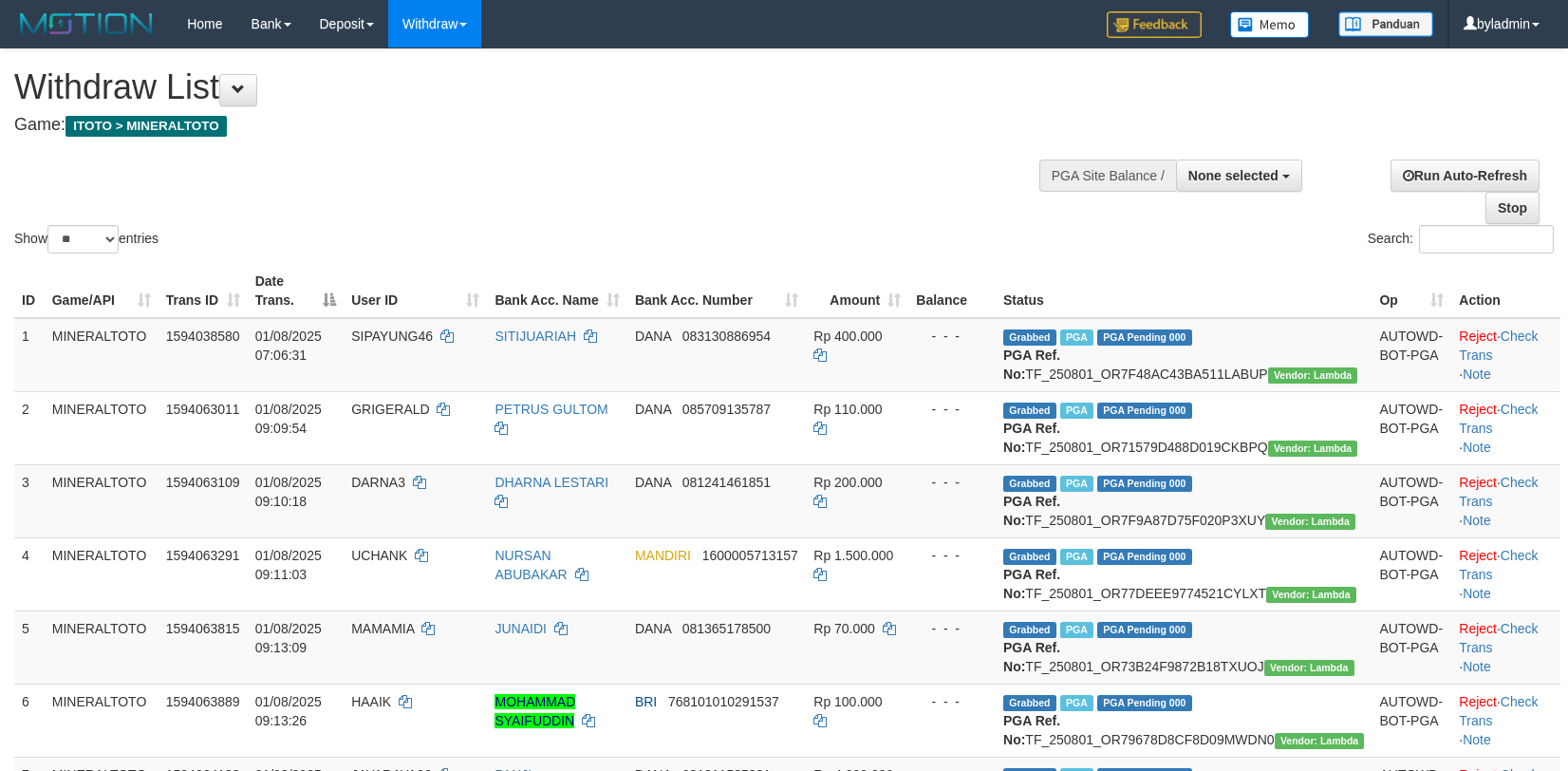 select 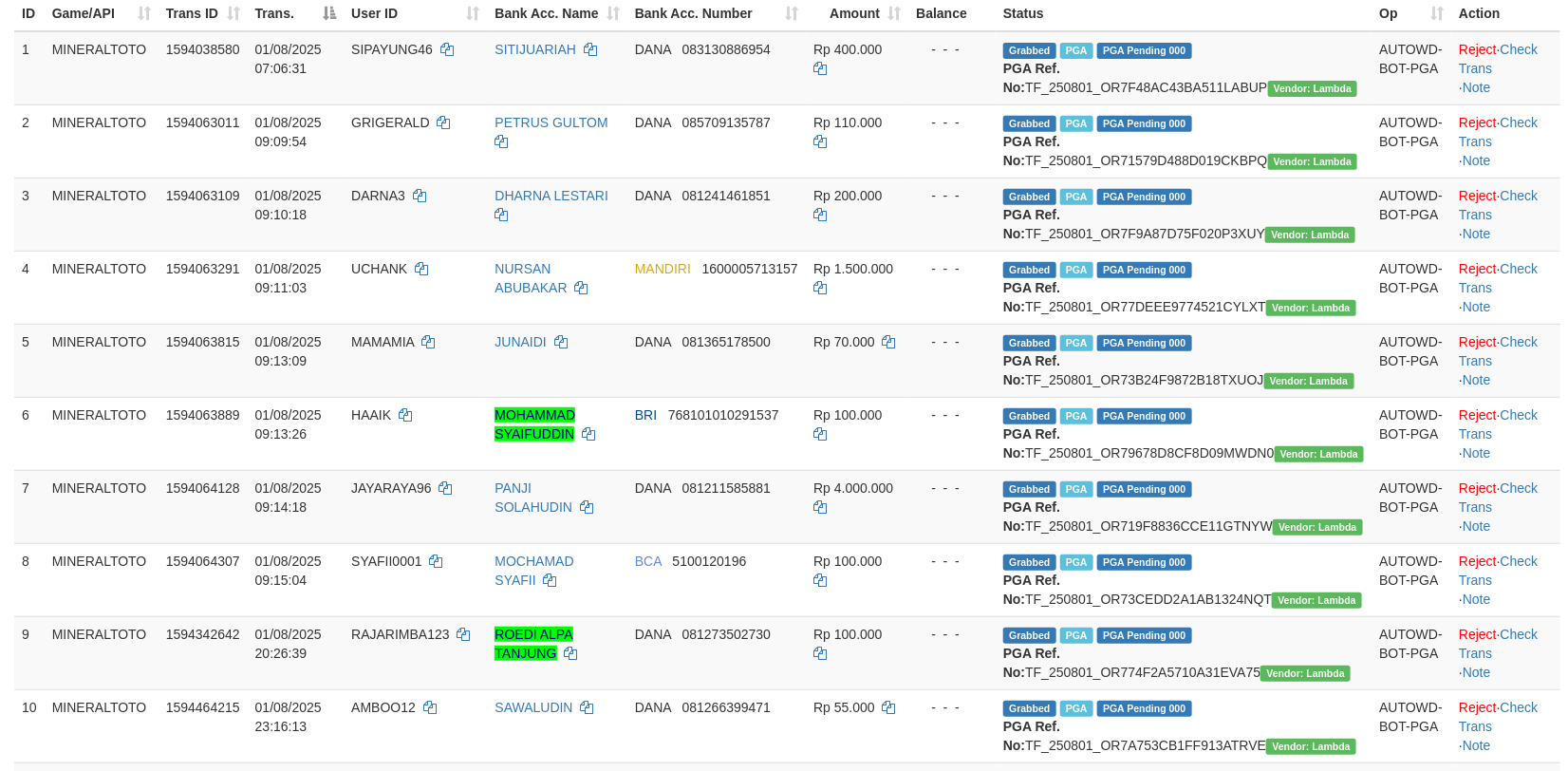 scroll, scrollTop: 53, scrollLeft: 0, axis: vertical 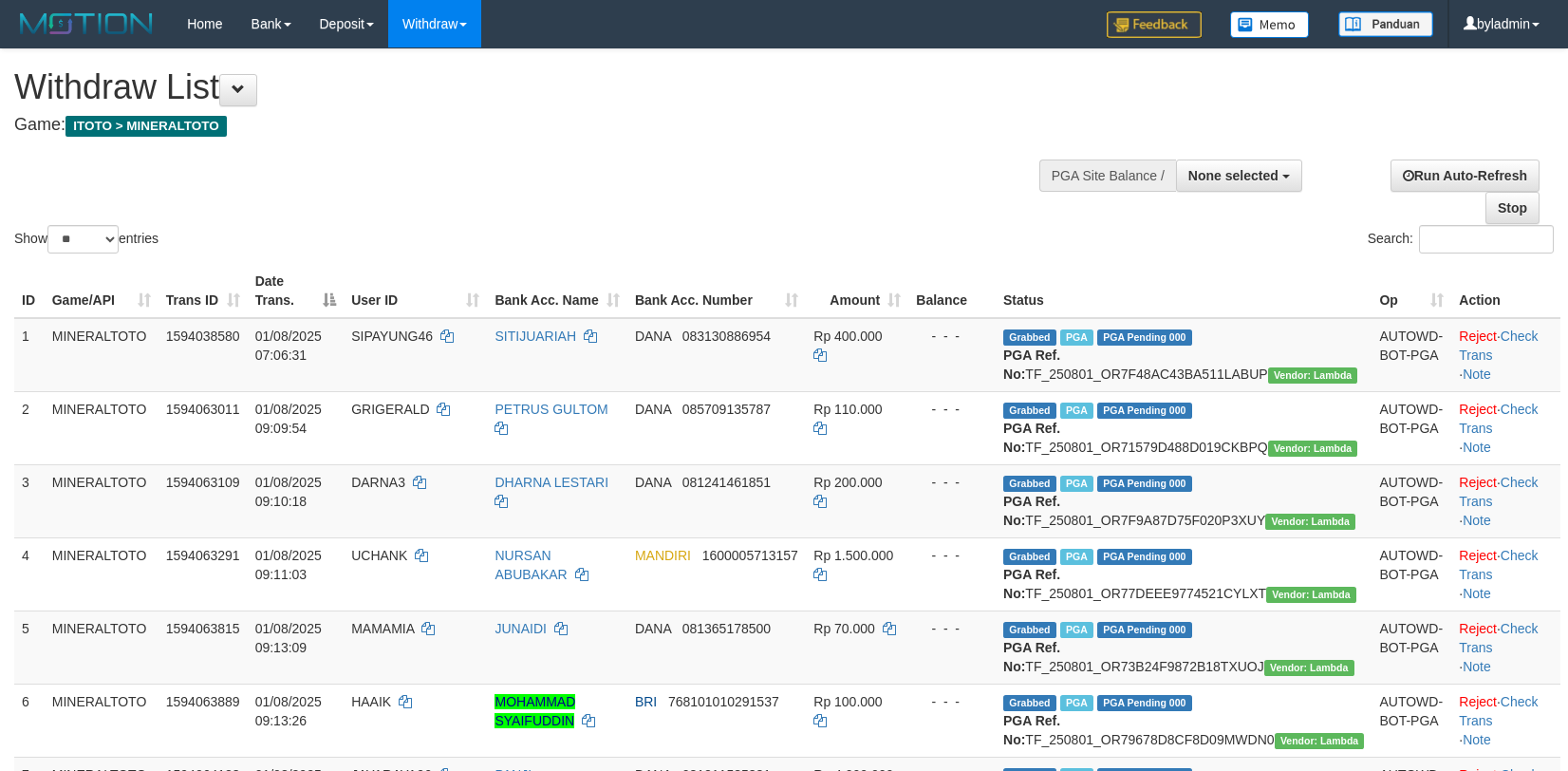 select 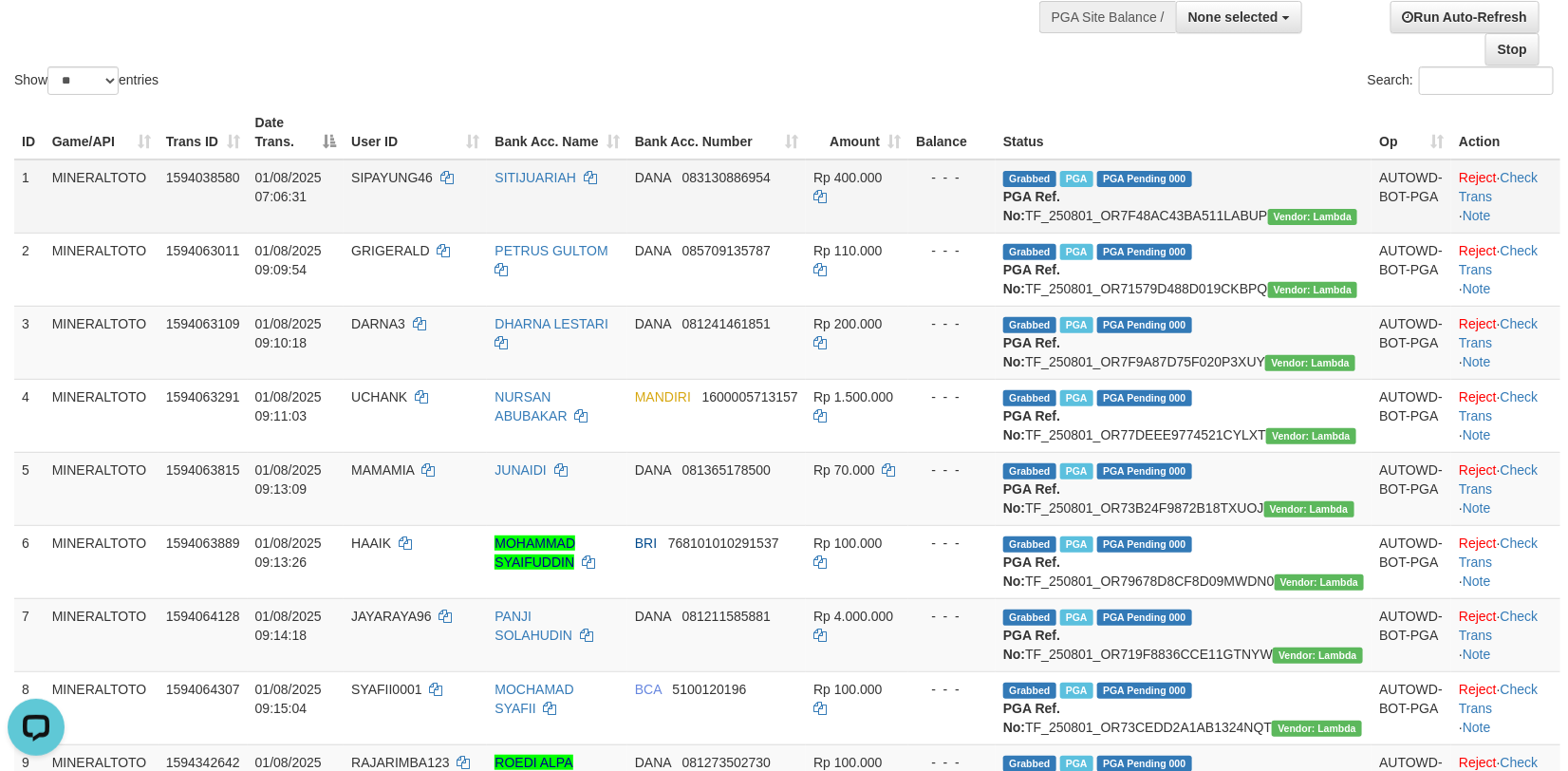 scroll, scrollTop: 0, scrollLeft: 0, axis: both 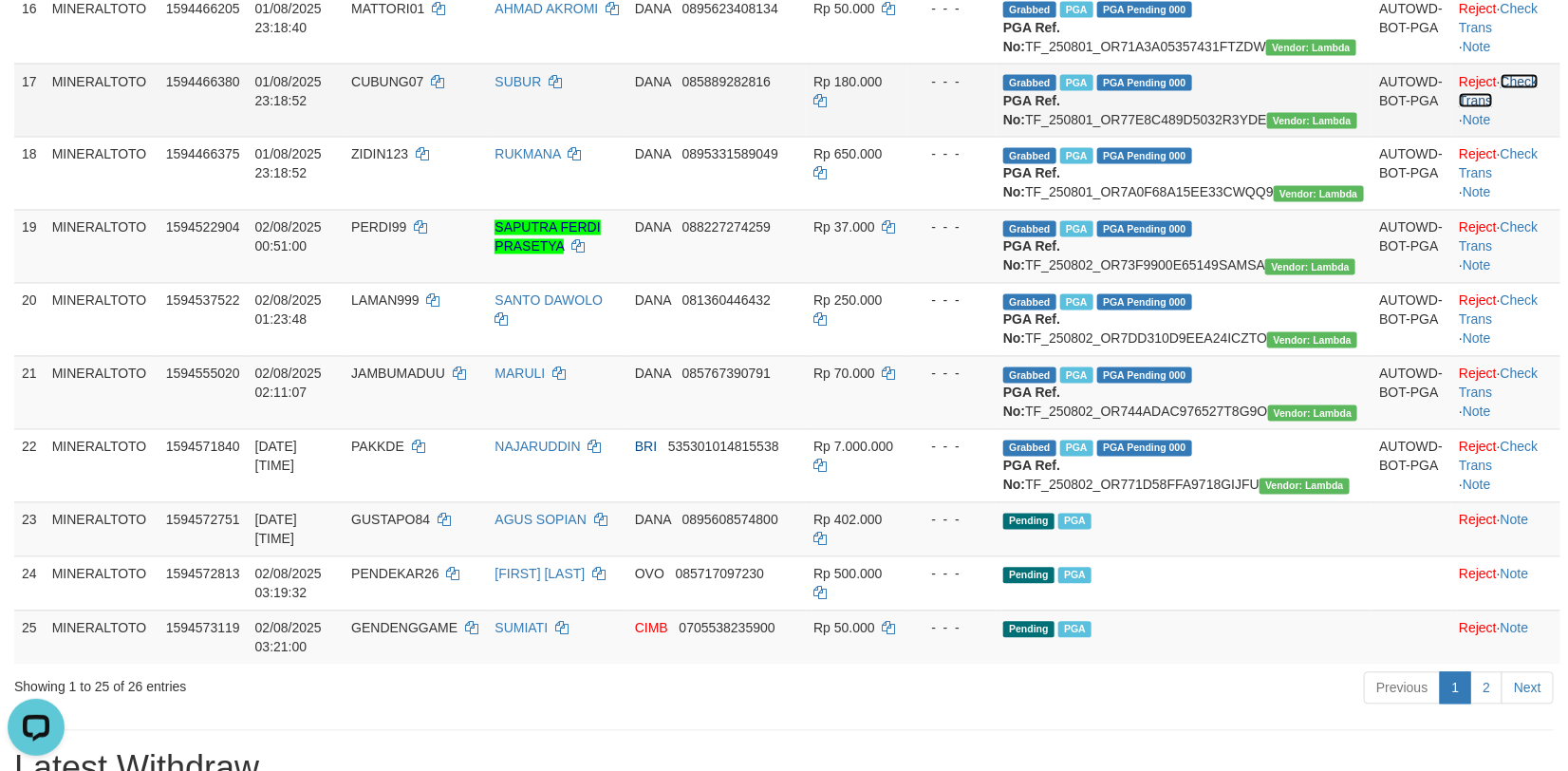 click on "Check Trans" at bounding box center (1498, 91) 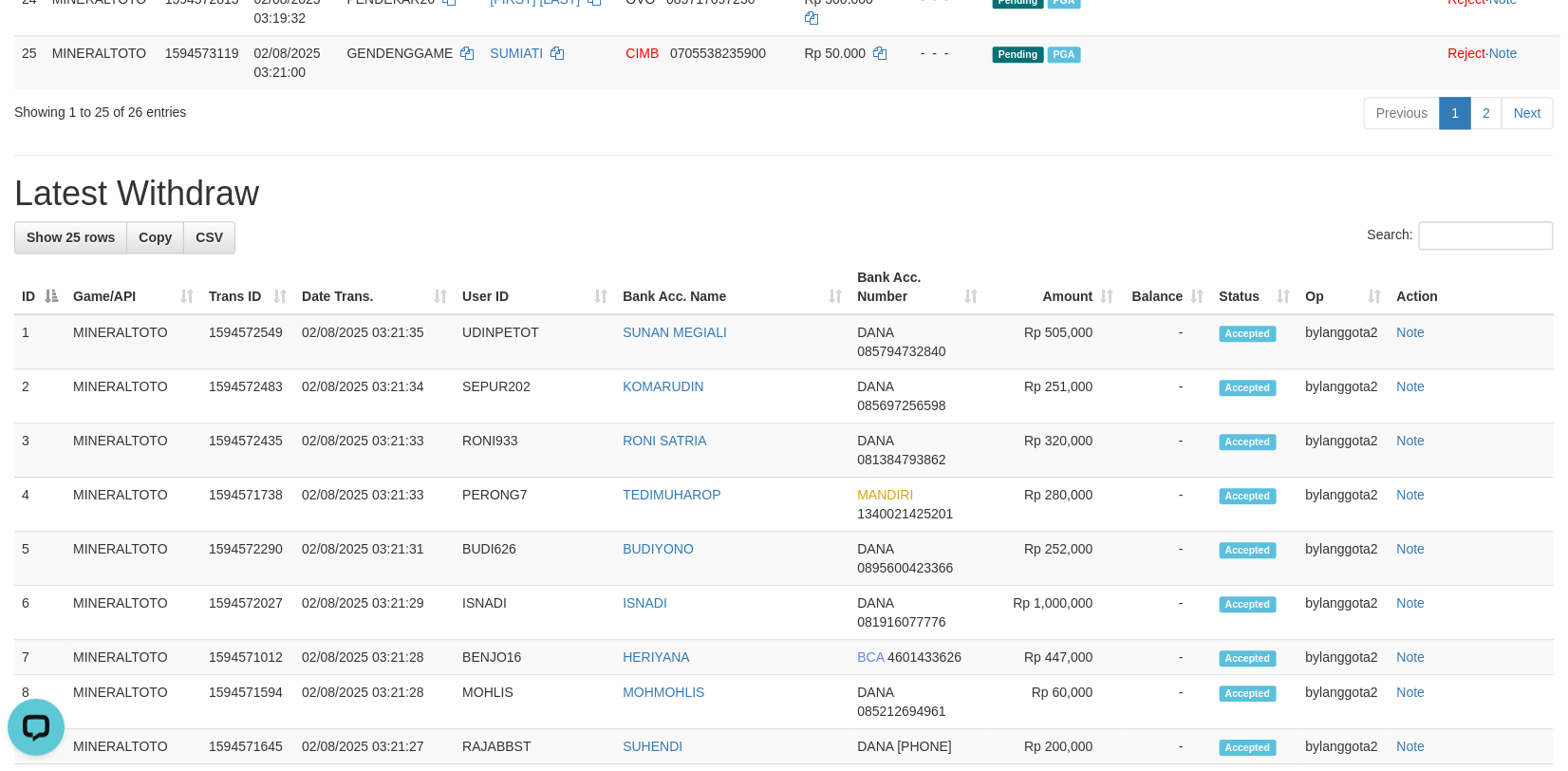 scroll, scrollTop: 1899, scrollLeft: 0, axis: vertical 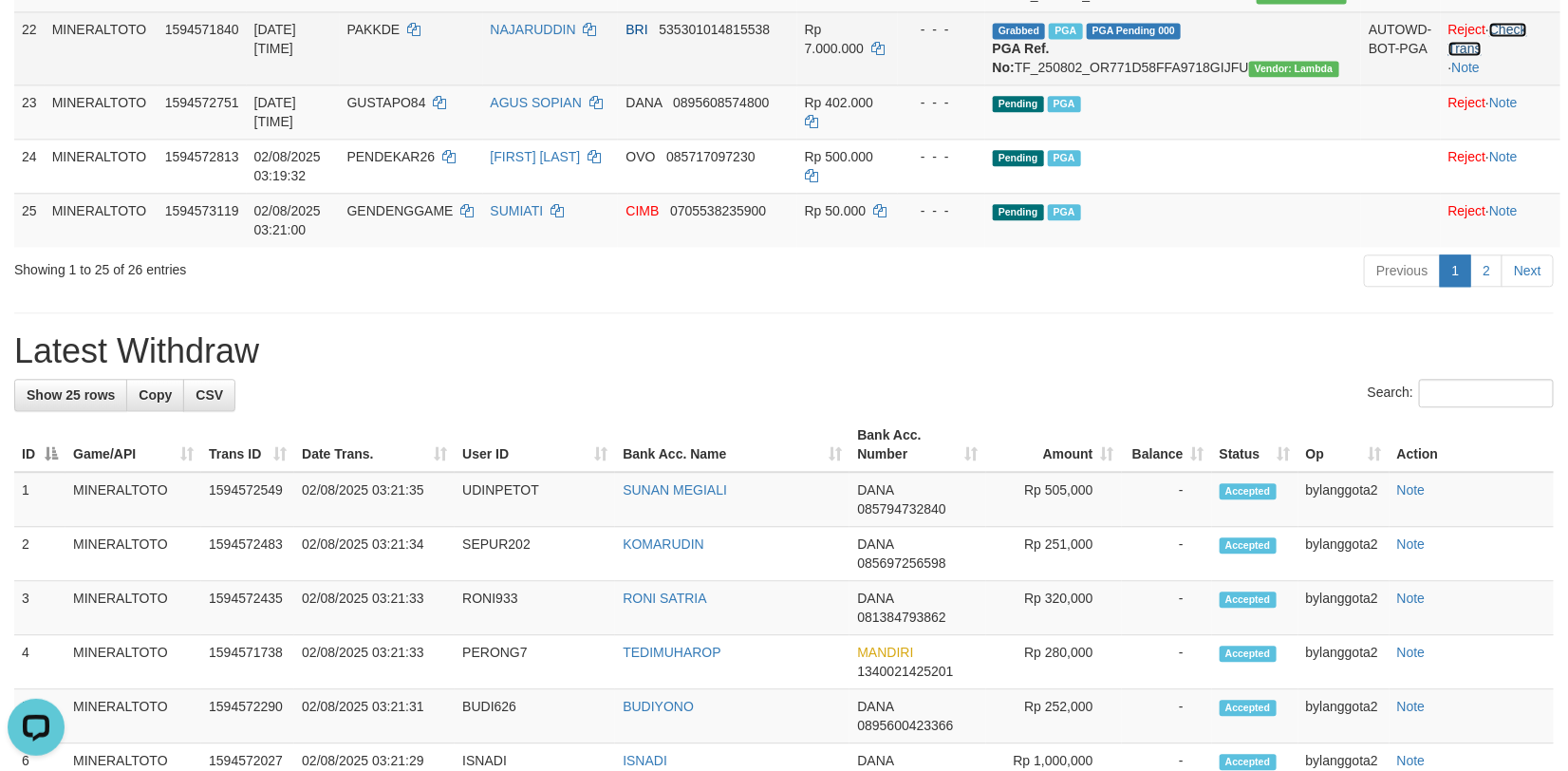 click on "Check Trans" at bounding box center [1487, 39] 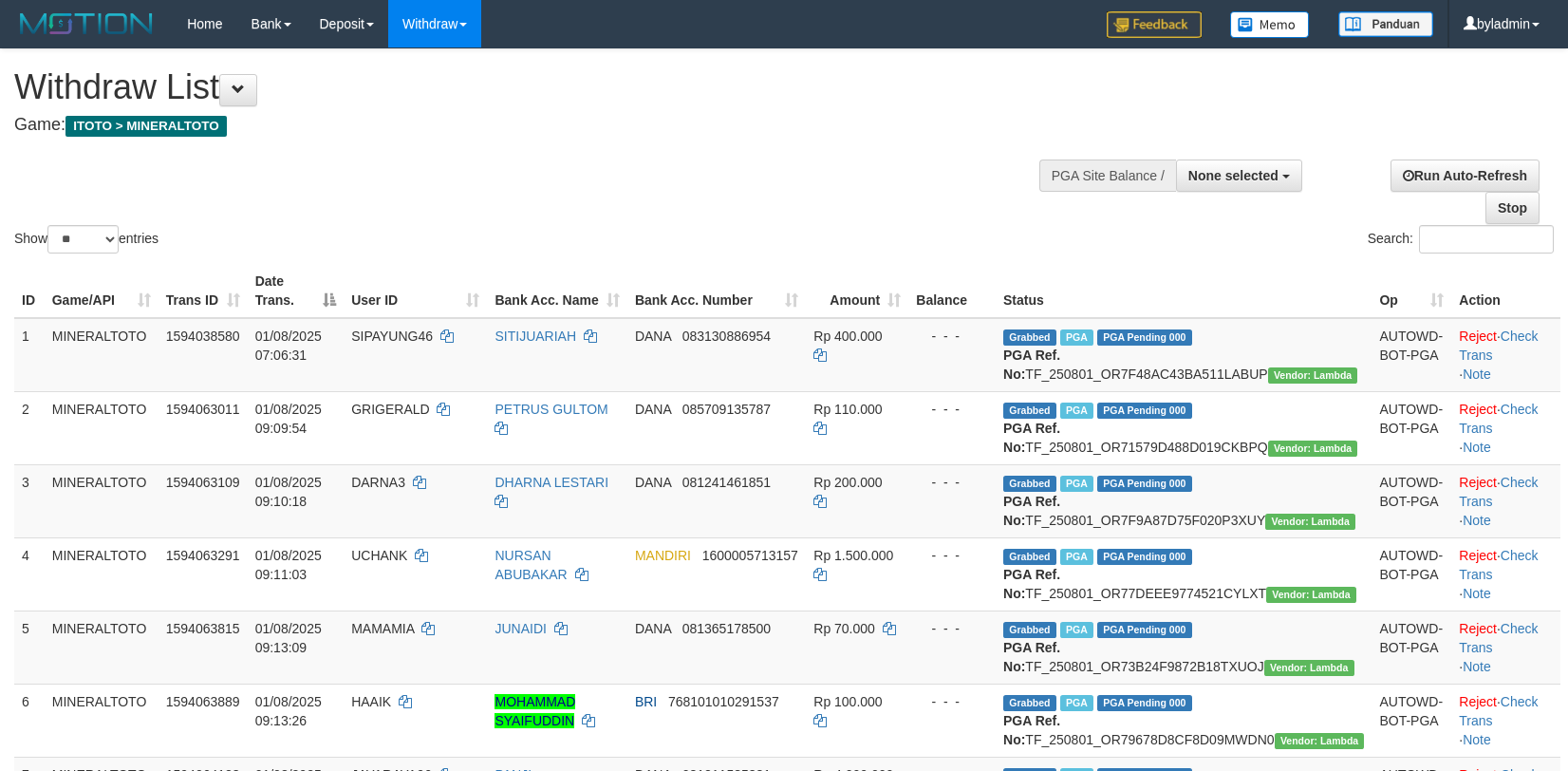 select 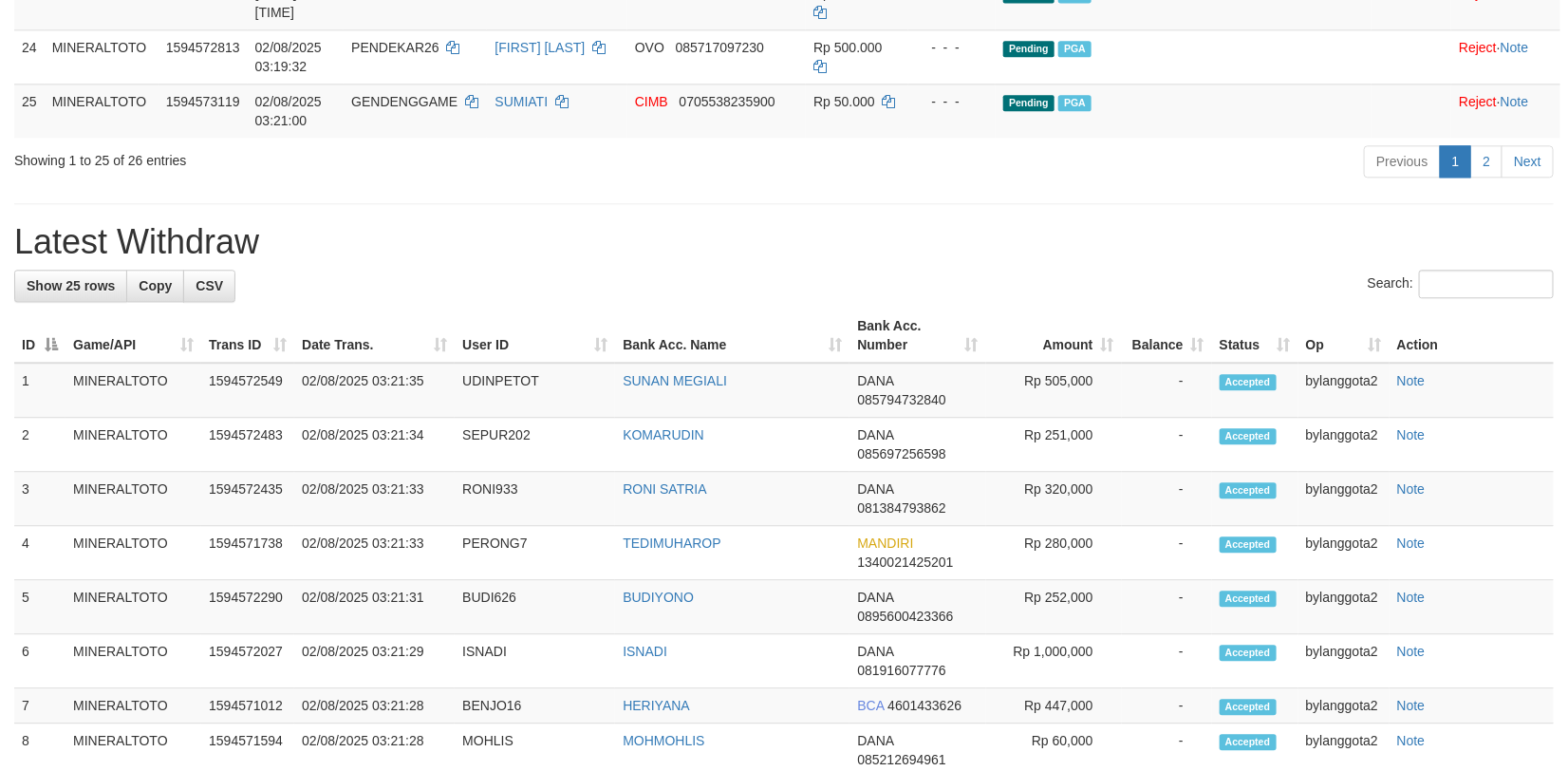 scroll, scrollTop: 1899, scrollLeft: 0, axis: vertical 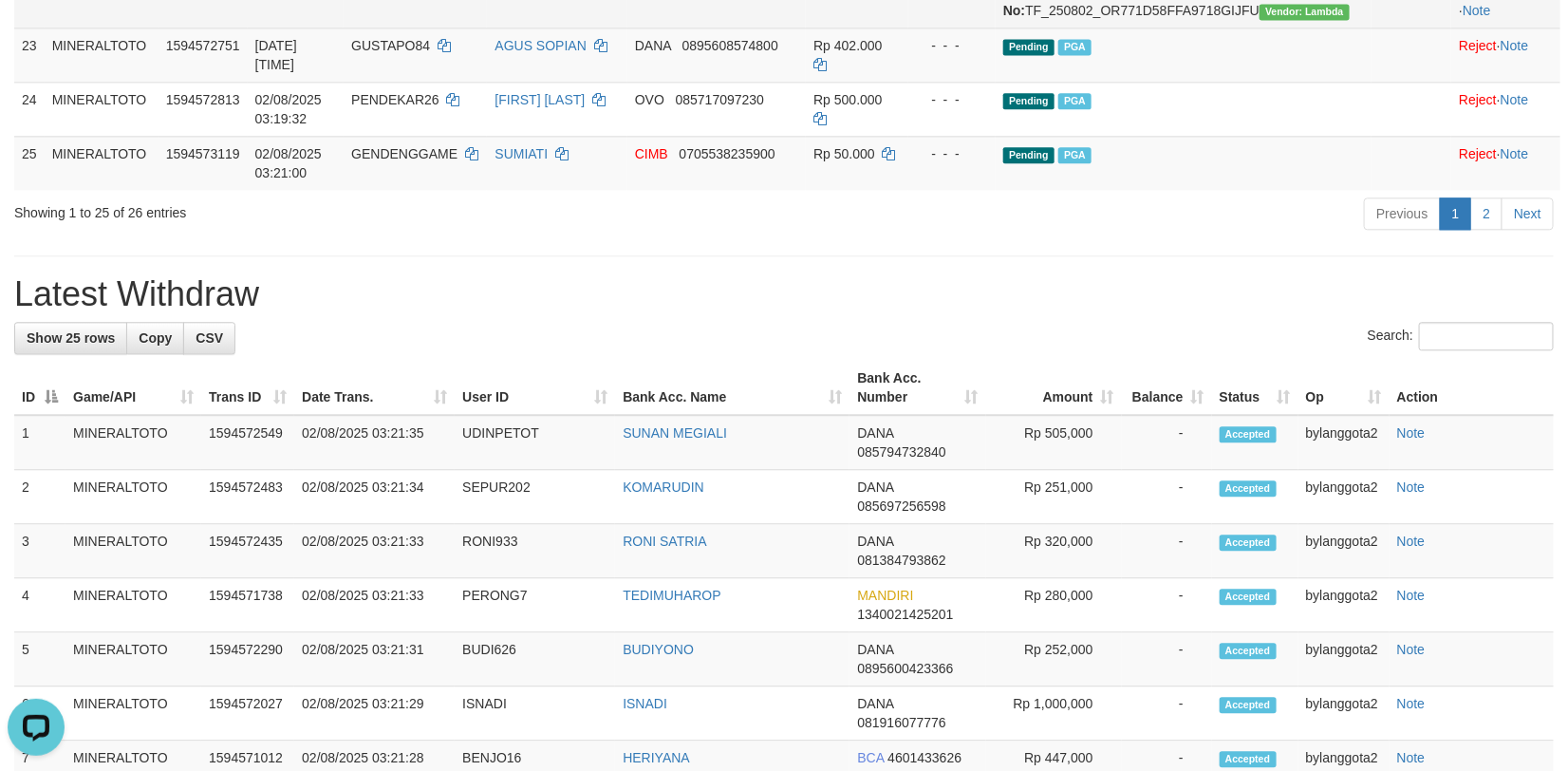 click on "NAJARUDDIN" at bounding box center (537, -28) 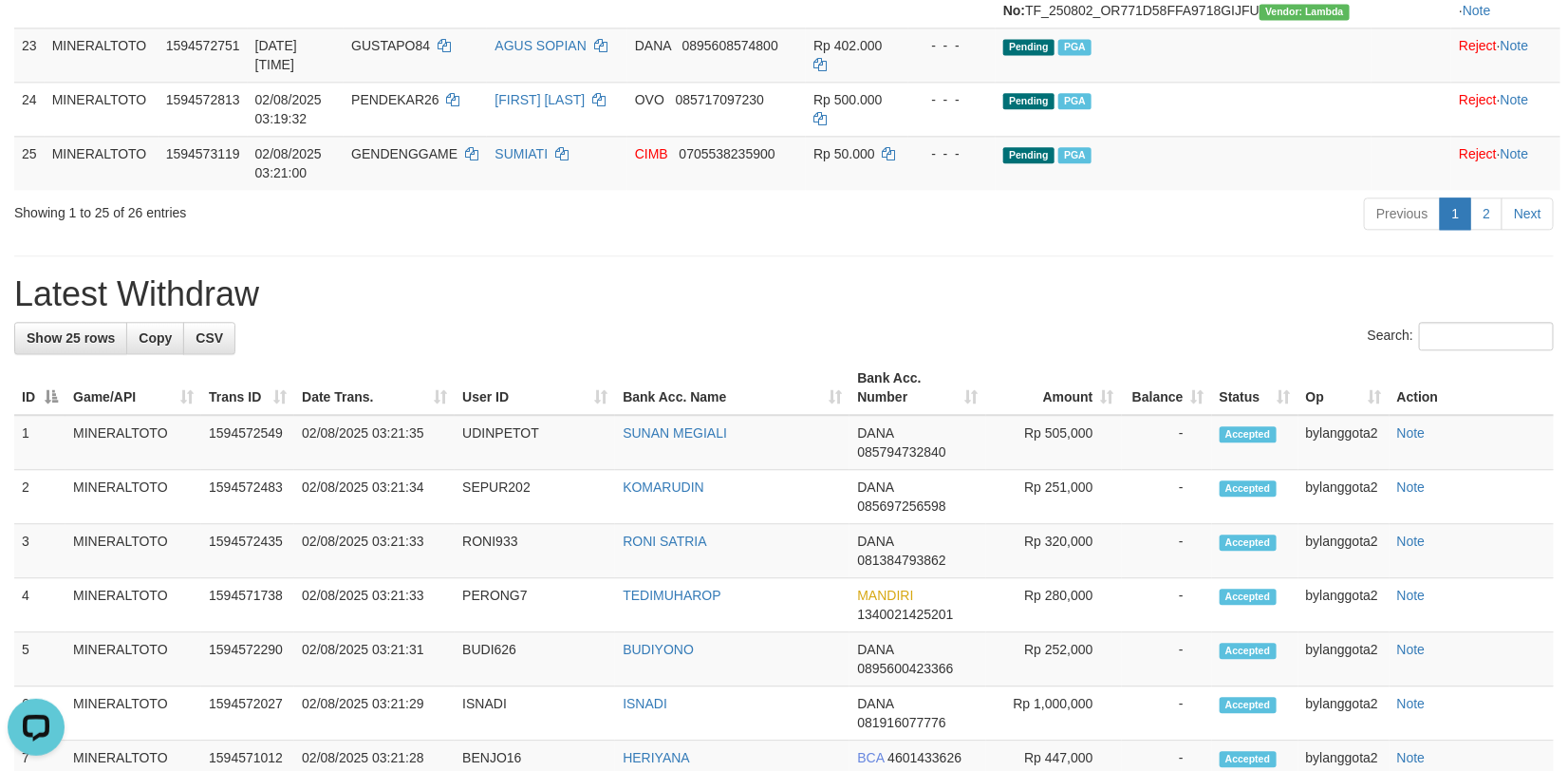 click on "DANA     085767390791" at bounding box center (717, -83) 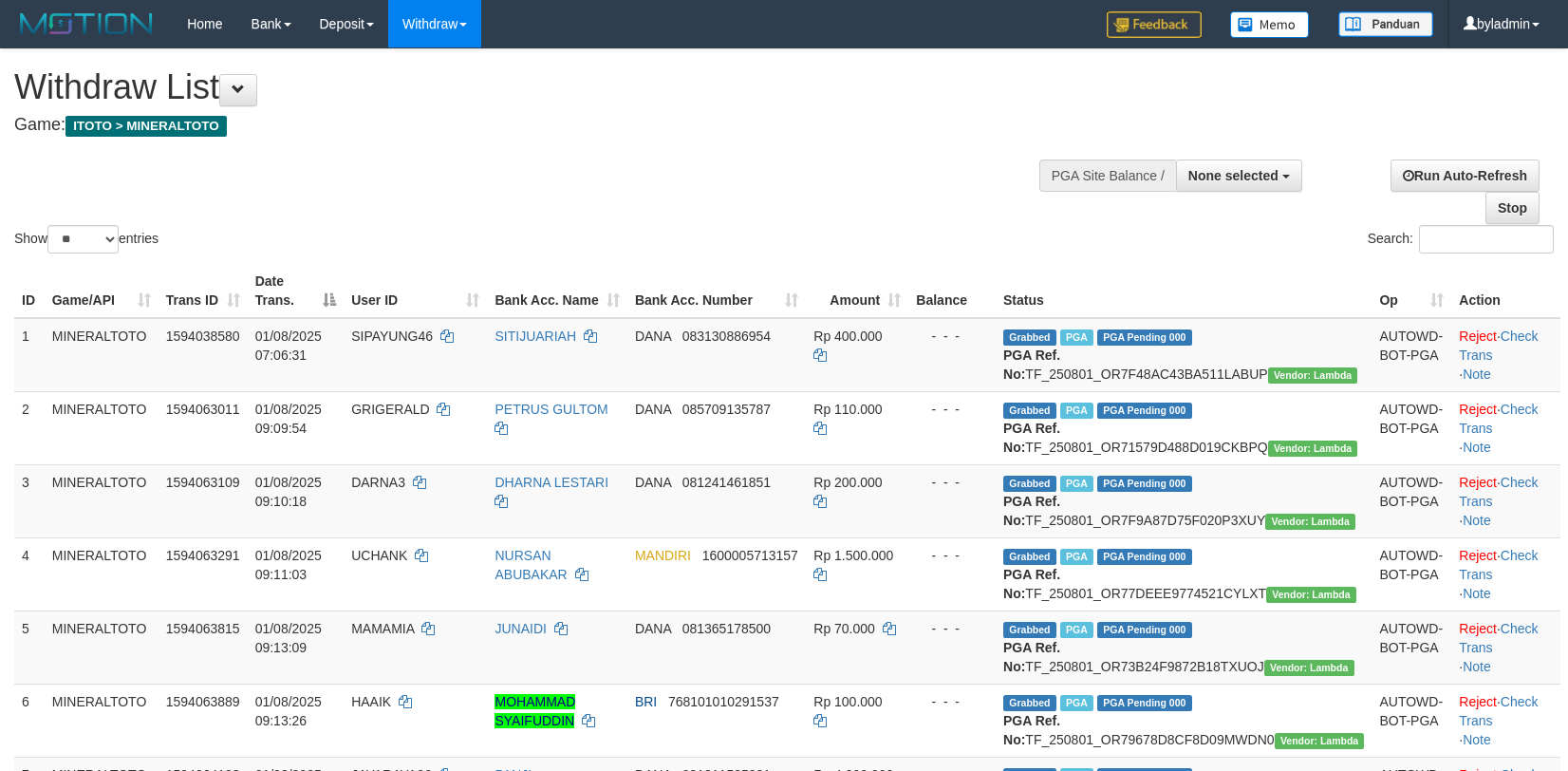 select 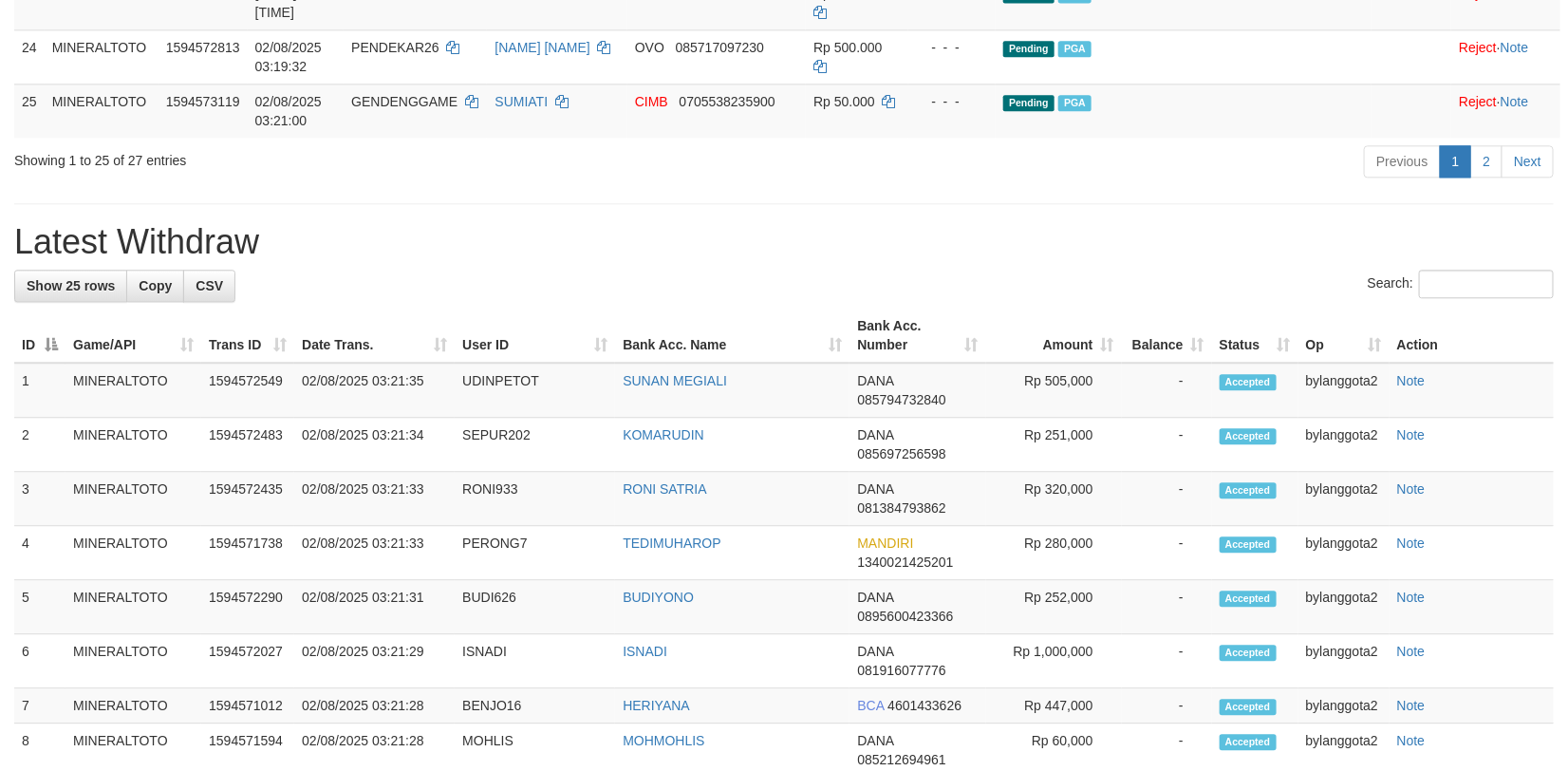 scroll, scrollTop: 1899, scrollLeft: 0, axis: vertical 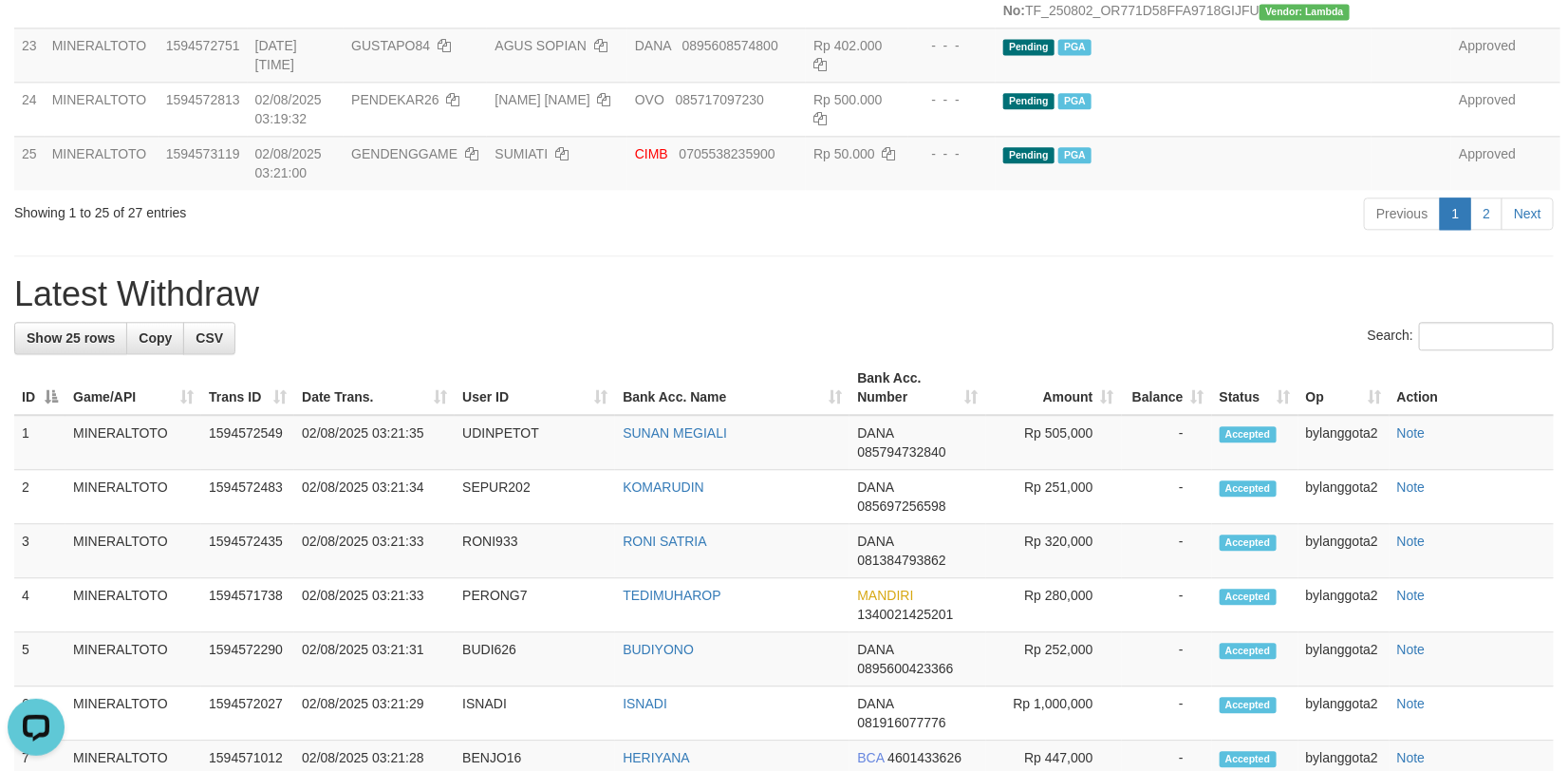 click on "Previous 1 2 Next" at bounding box center [1111, 216] 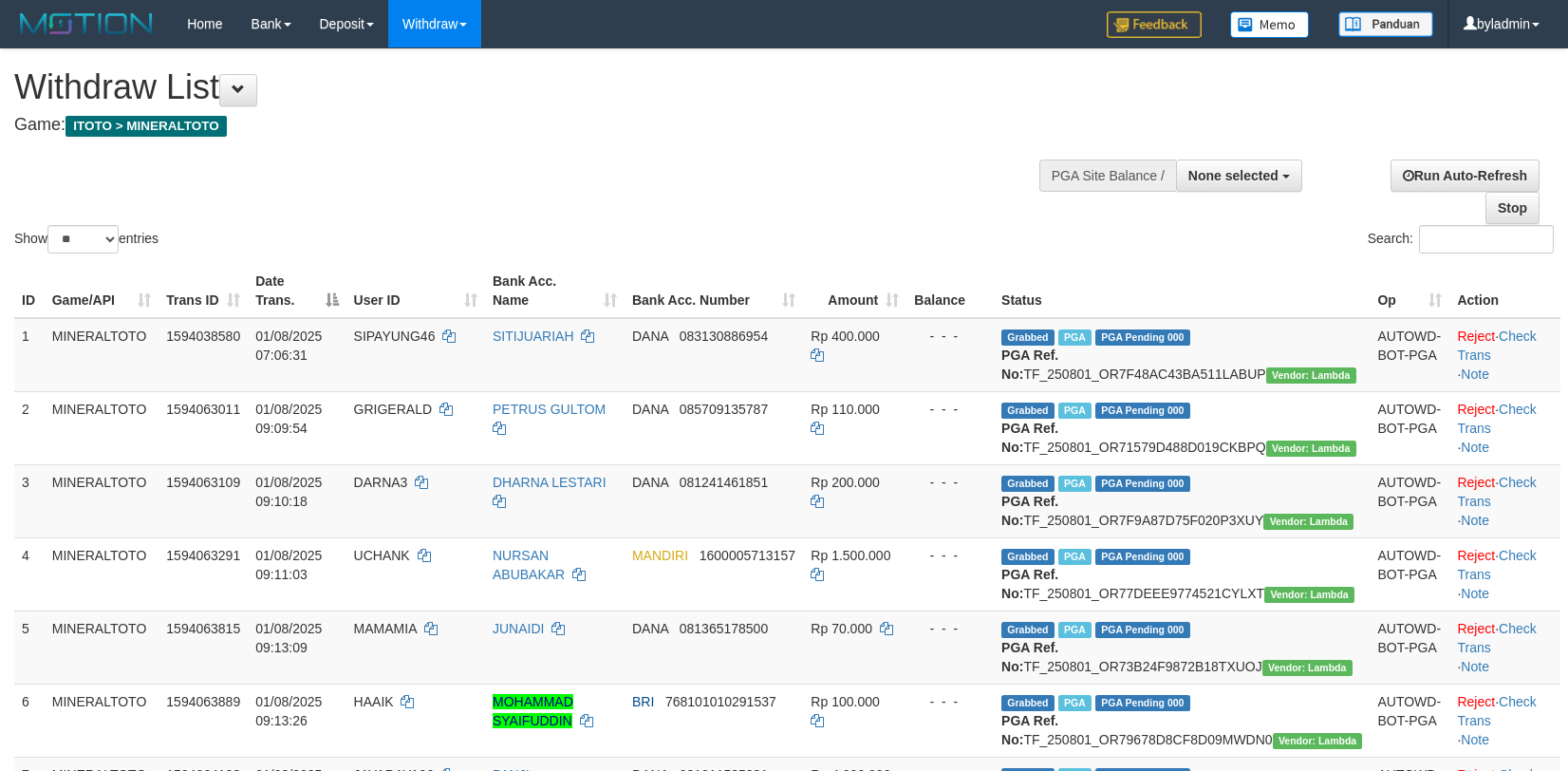 select 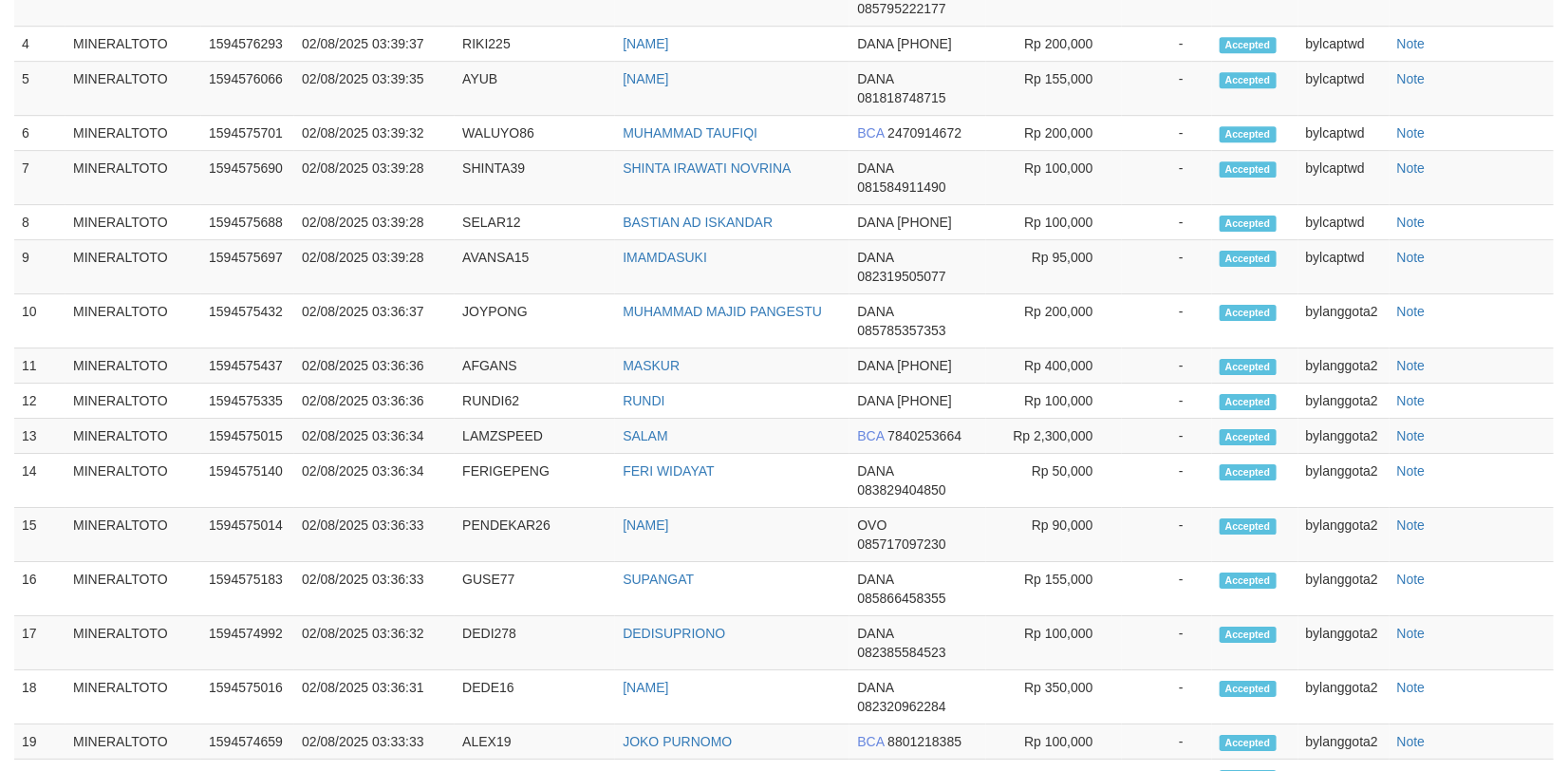 scroll, scrollTop: 2654, scrollLeft: 0, axis: vertical 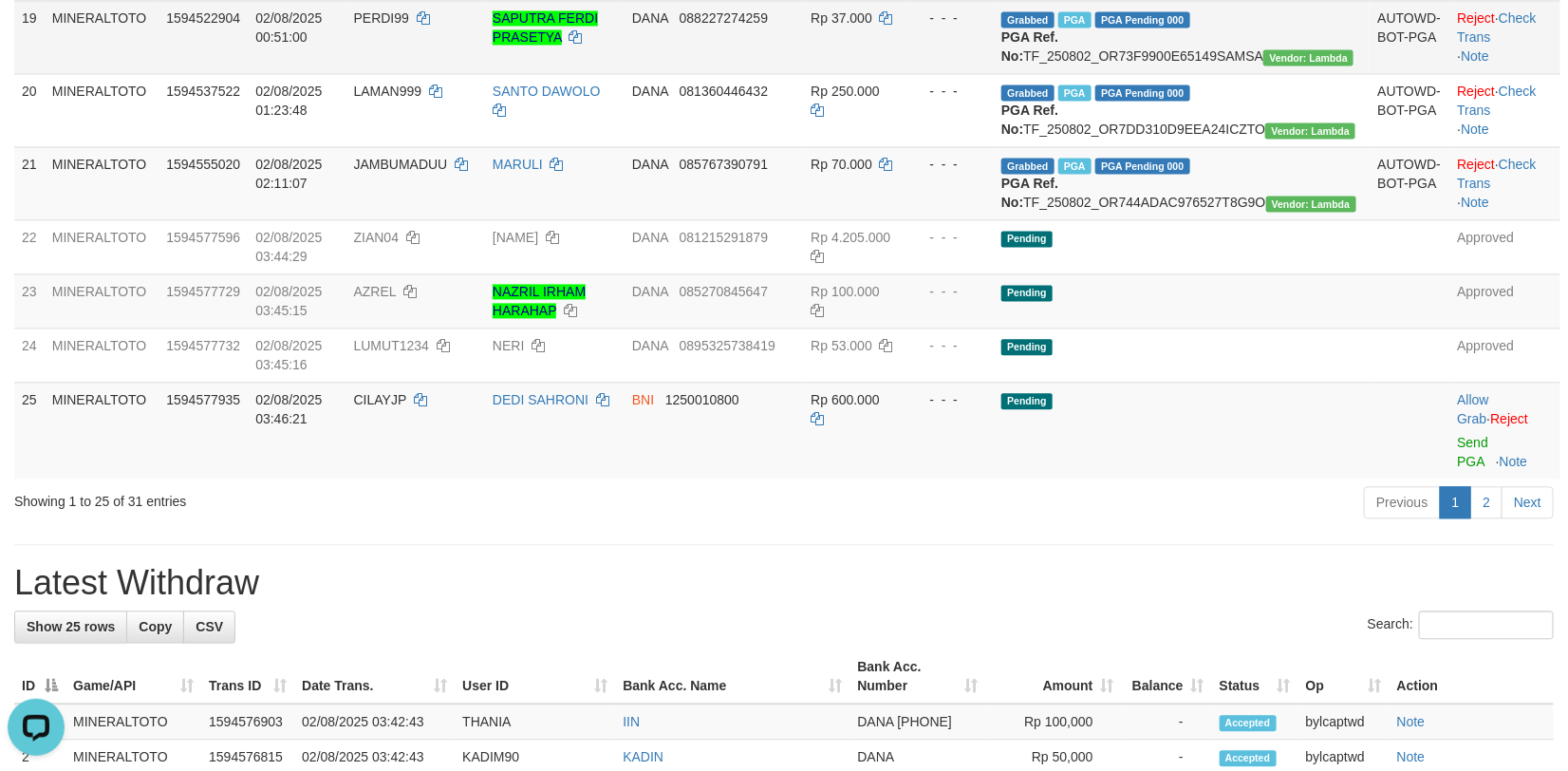 click on "SAPUTRA FERDI PRASETYA" at bounding box center (554, 36) 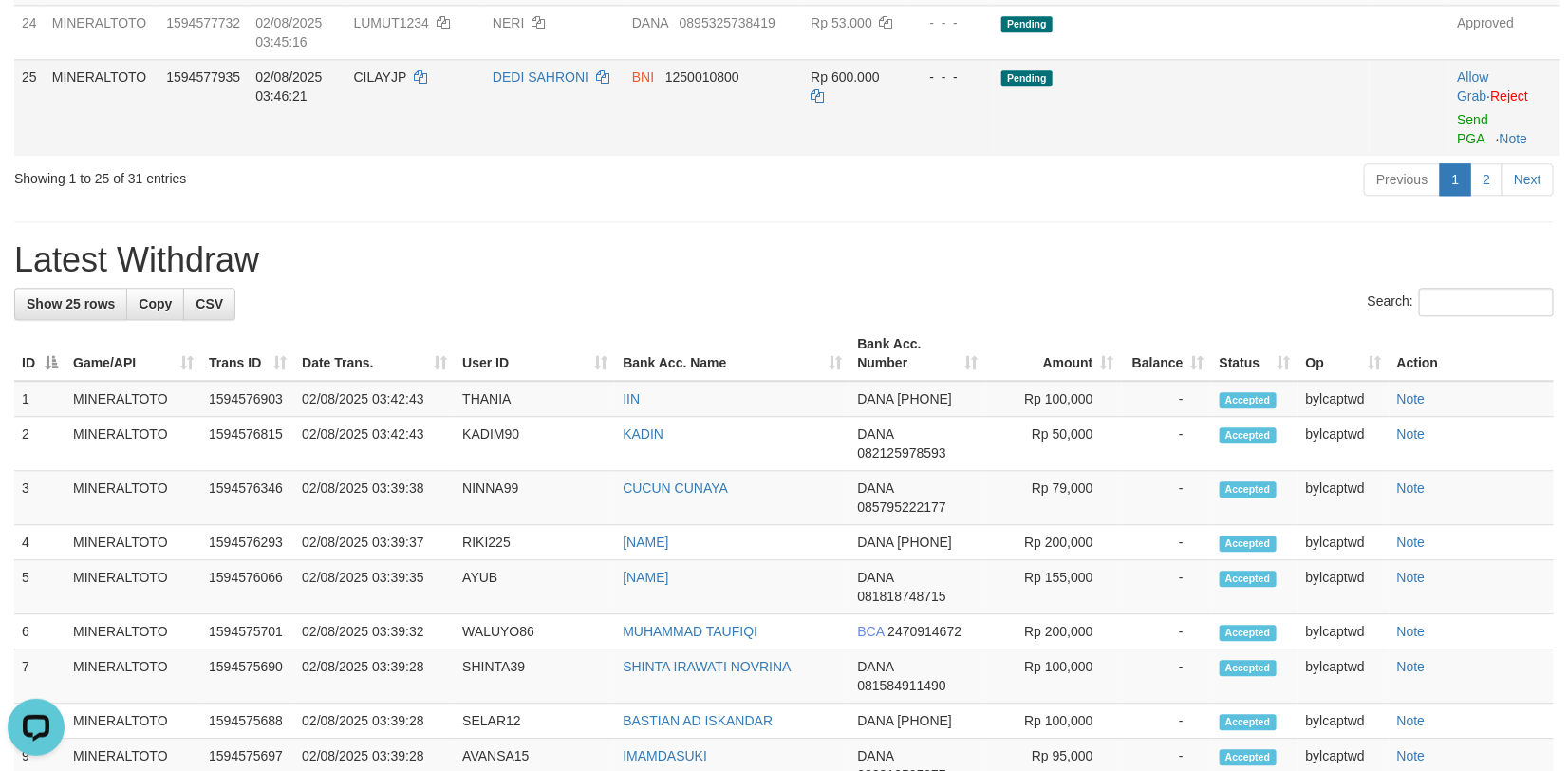 scroll, scrollTop: 1951, scrollLeft: 0, axis: vertical 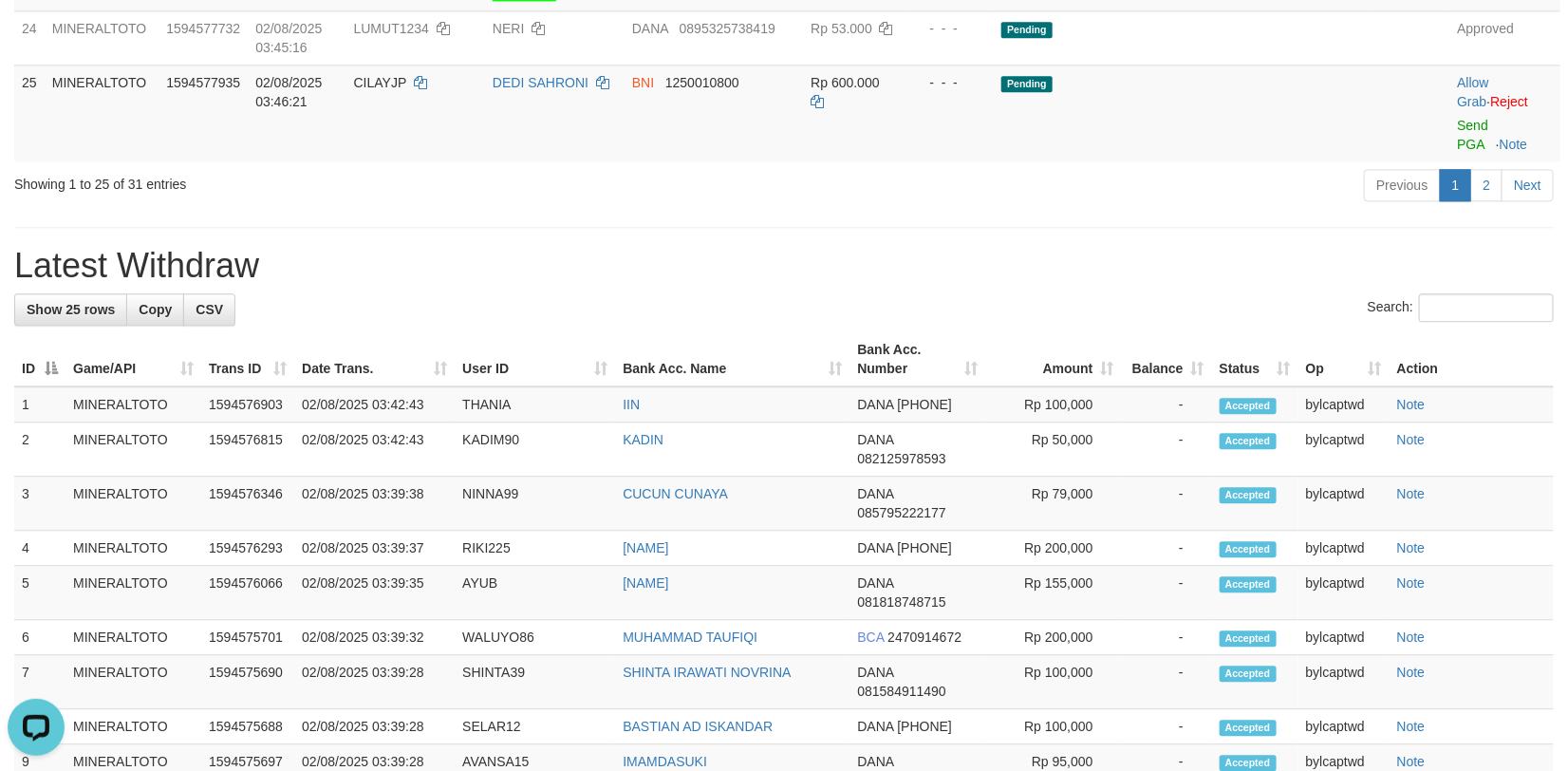 click on "**********" at bounding box center (784, -132) 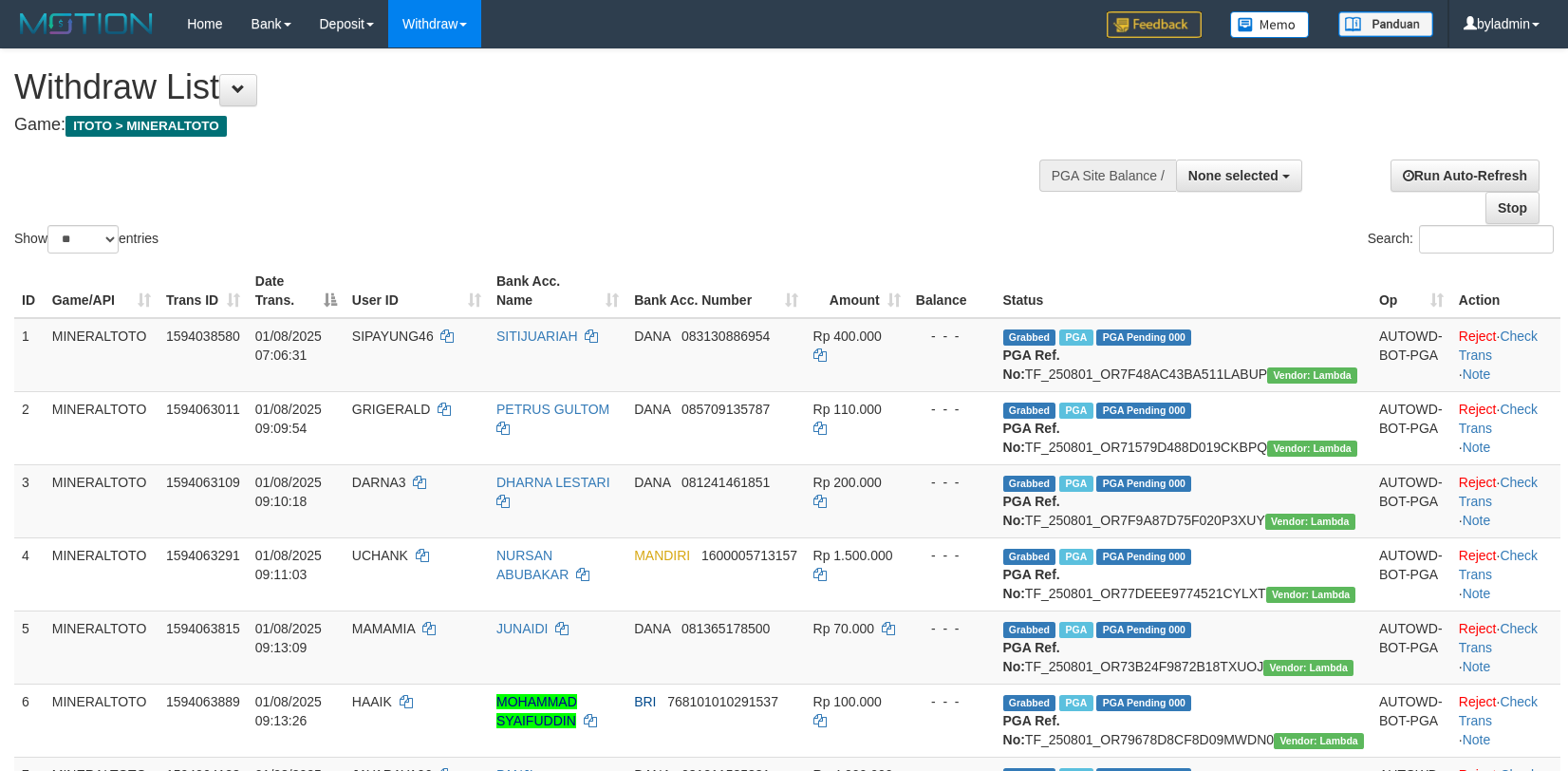 select 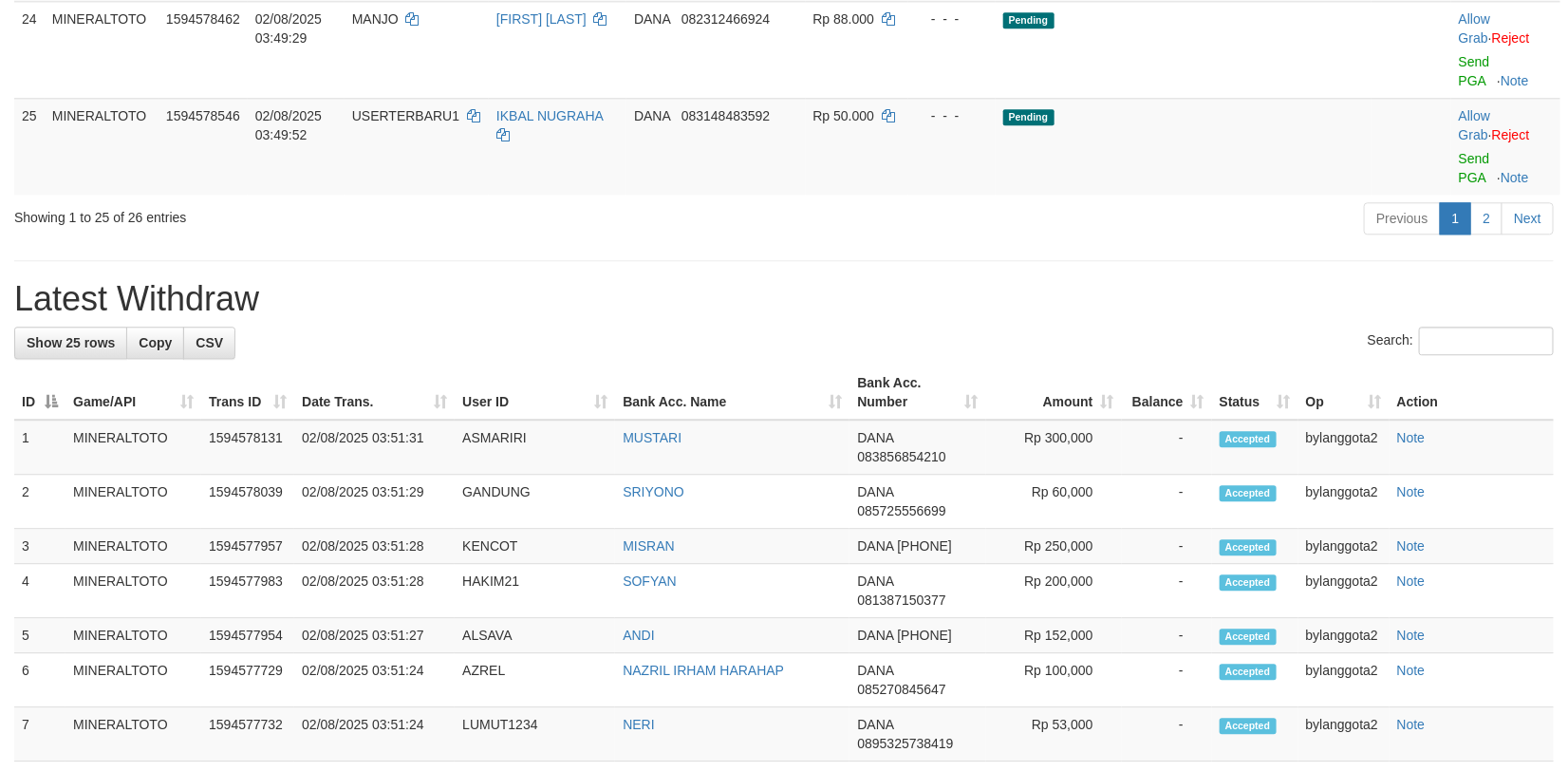 scroll, scrollTop: 2003, scrollLeft: 0, axis: vertical 